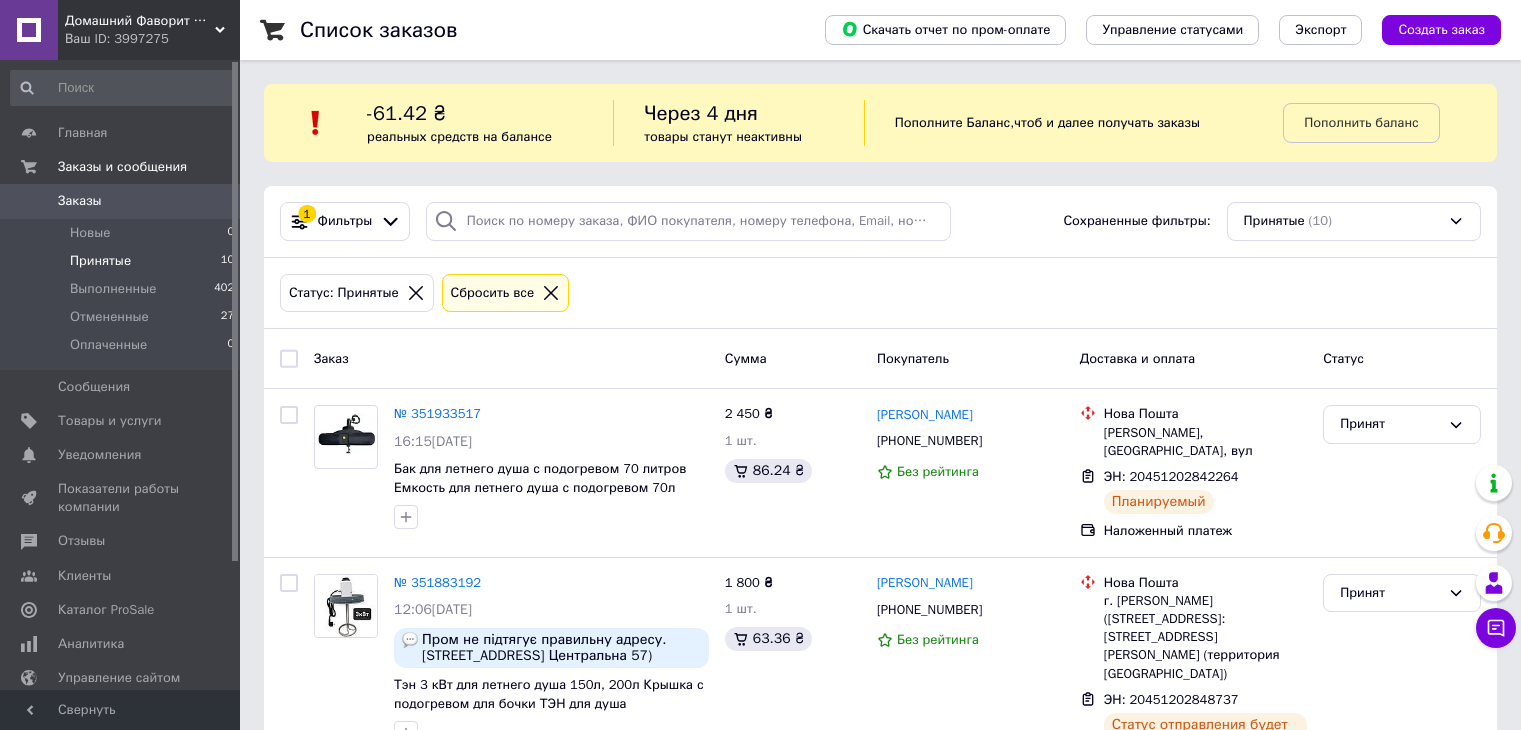 scroll, scrollTop: 0, scrollLeft: 0, axis: both 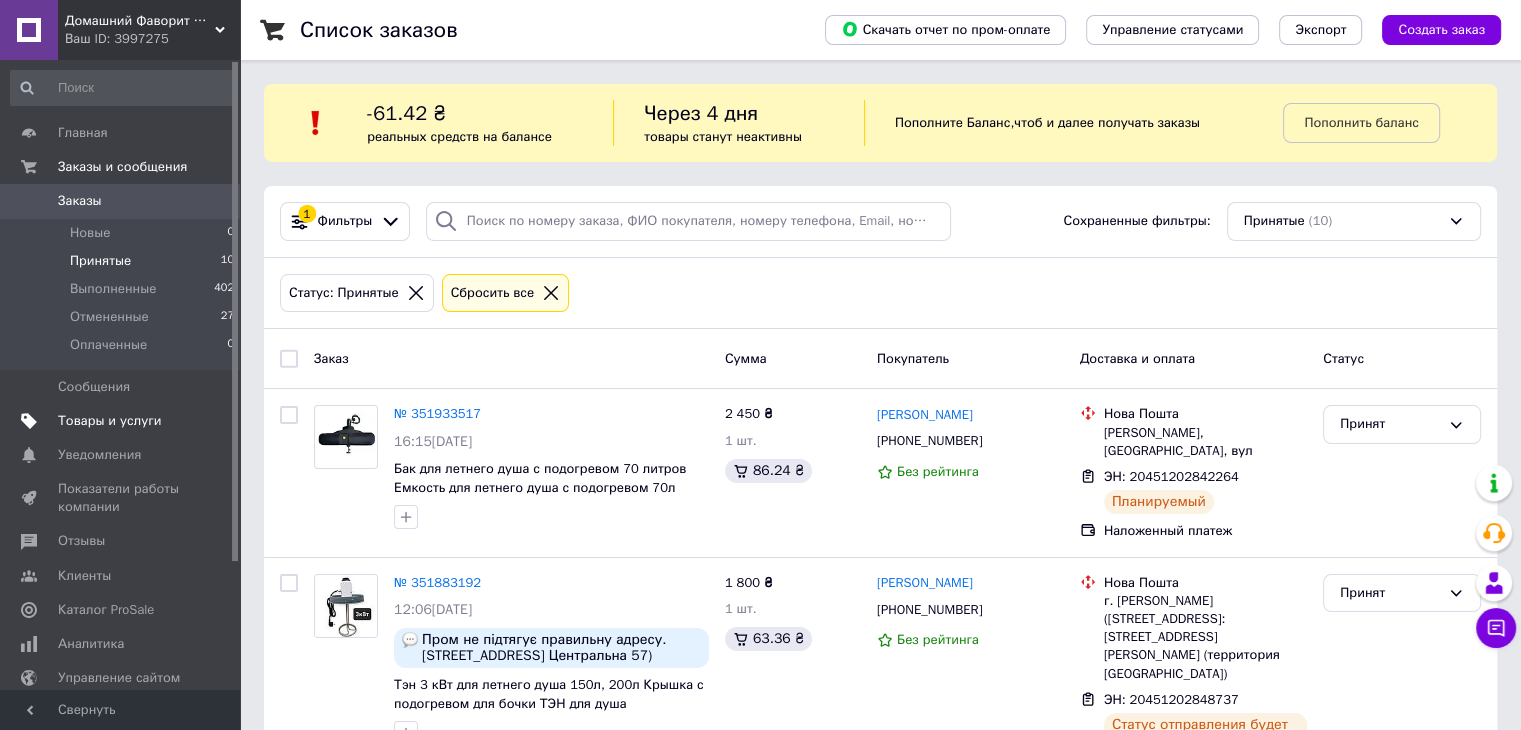 click on "Товары и услуги" at bounding box center [110, 421] 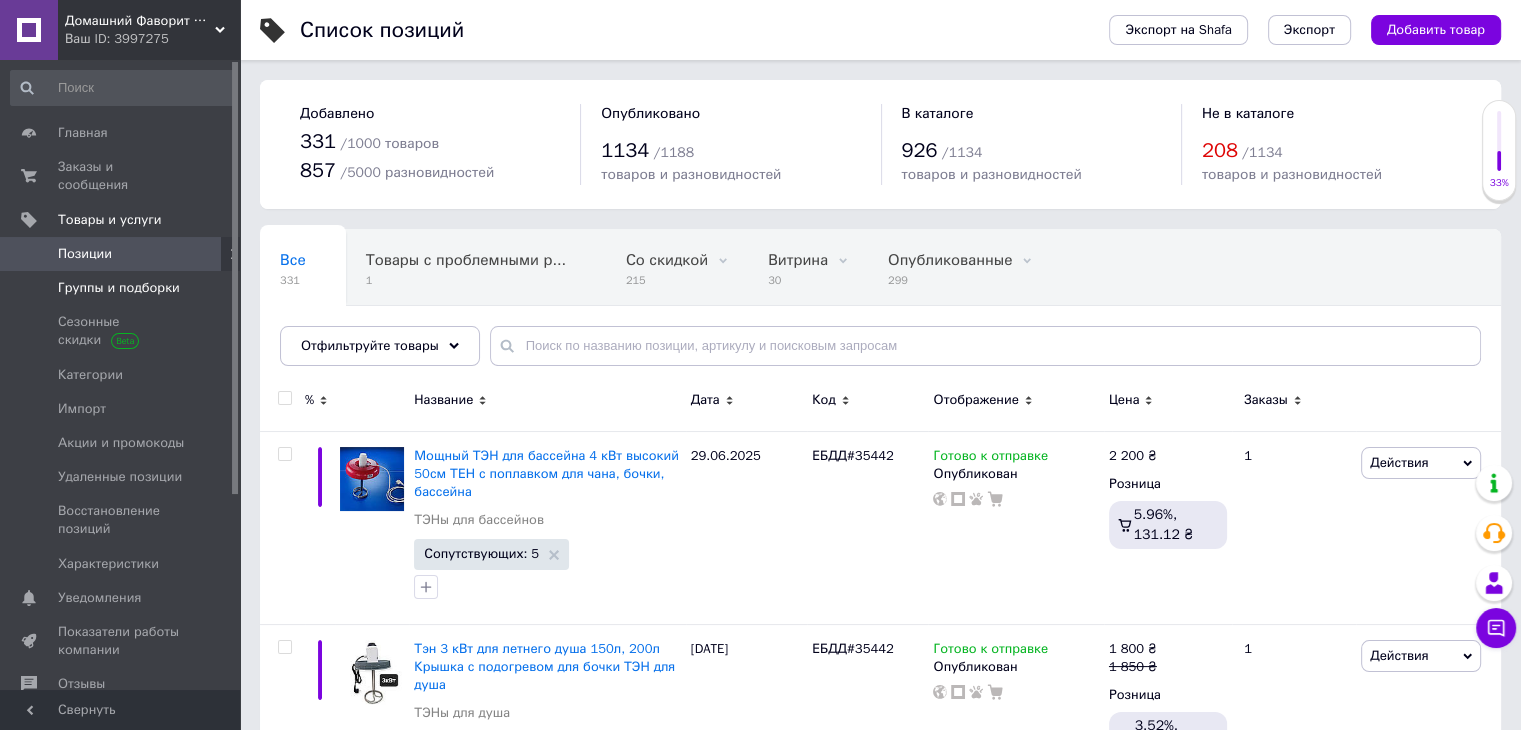click on "Группы и подборки" at bounding box center [119, 288] 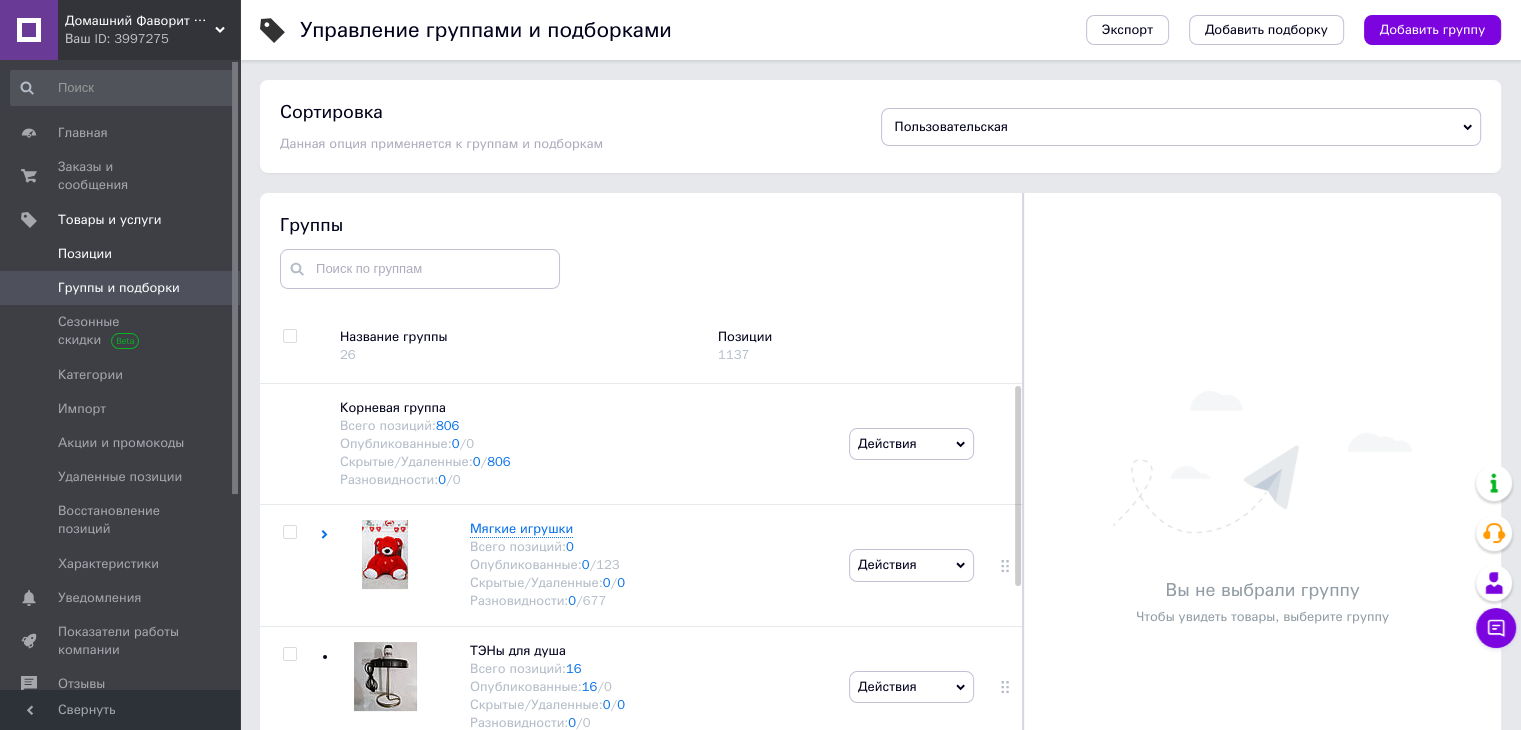 click on "Позиции" at bounding box center (123, 254) 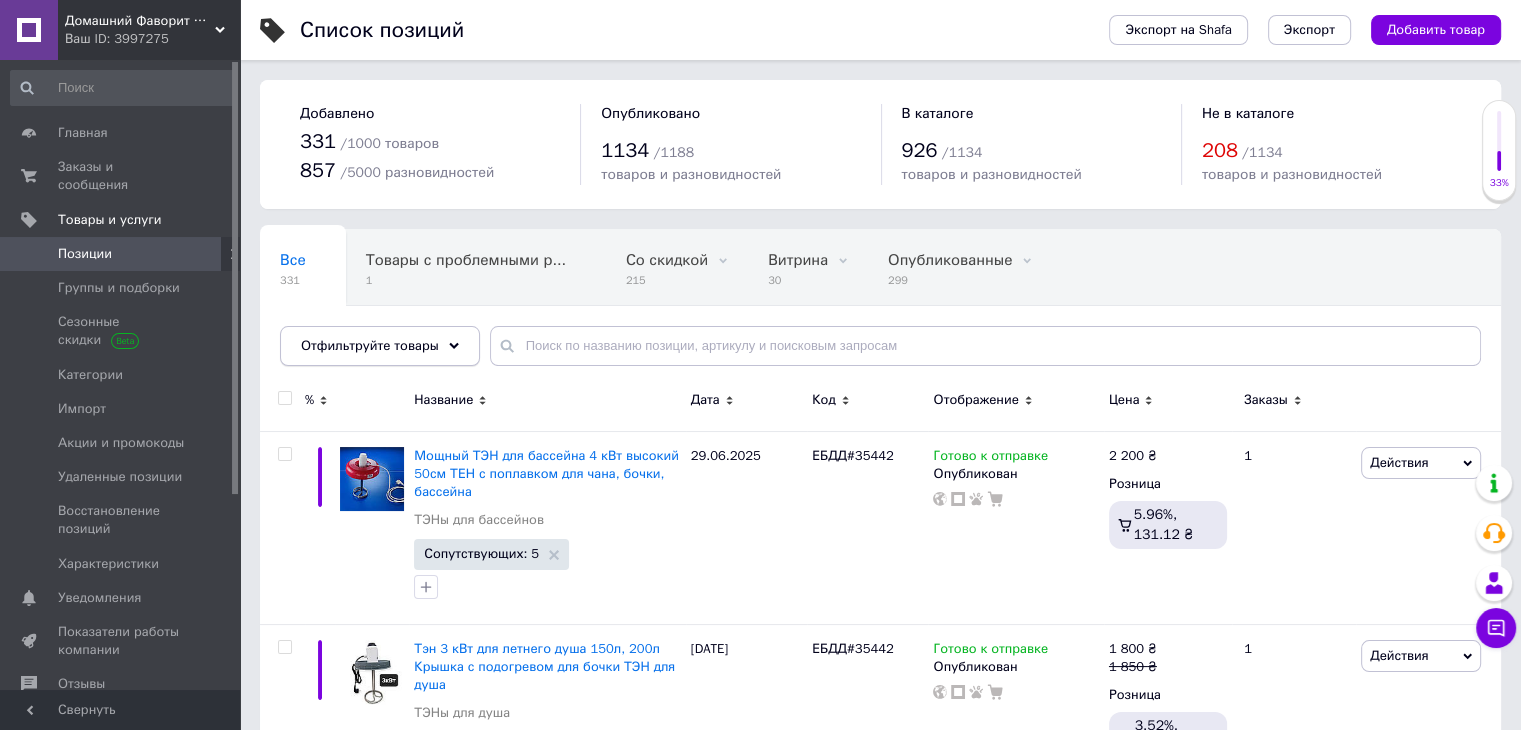 click on "Отфильтруйте товары" at bounding box center (370, 345) 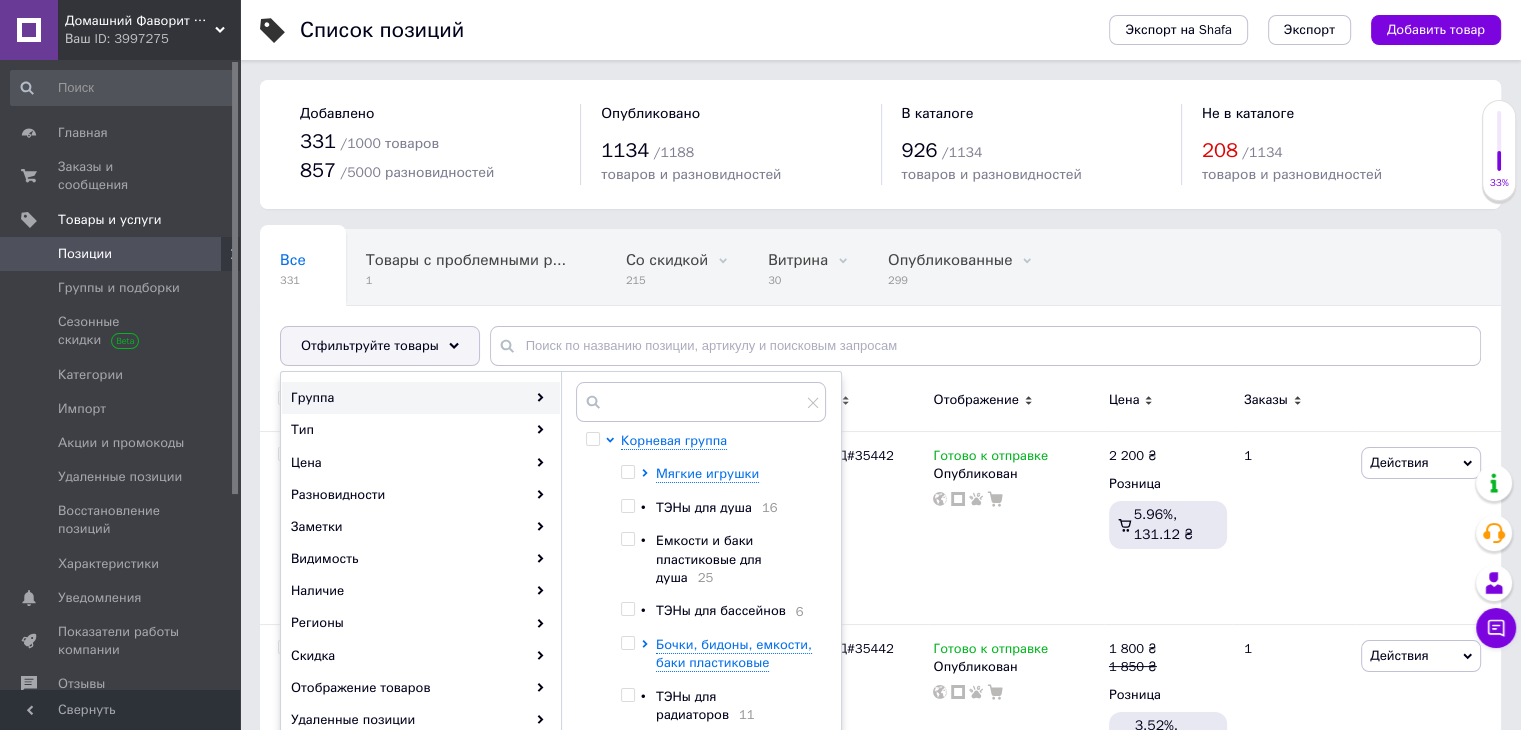 click on "ТЭНы для бассейнов" at bounding box center [721, 610] 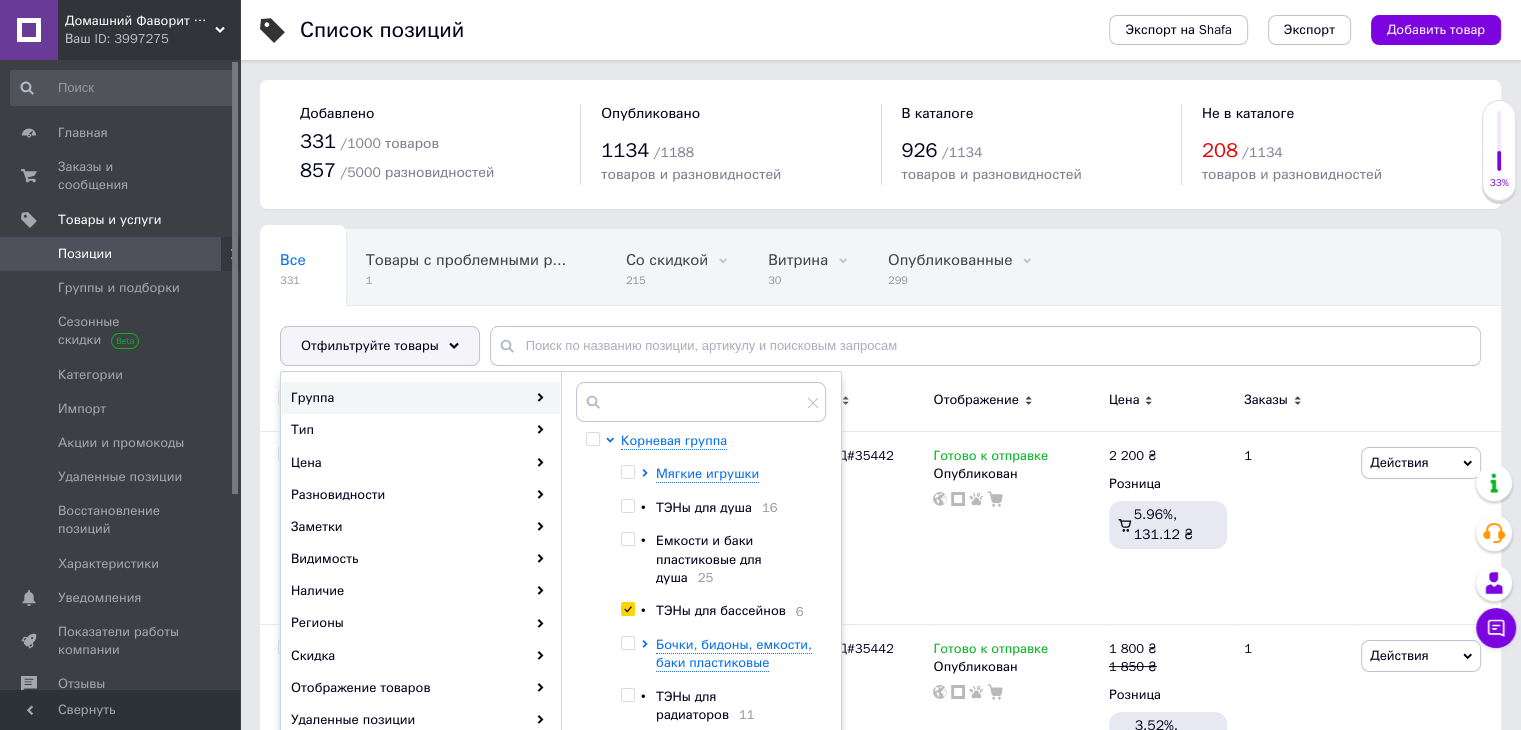 checkbox on "true" 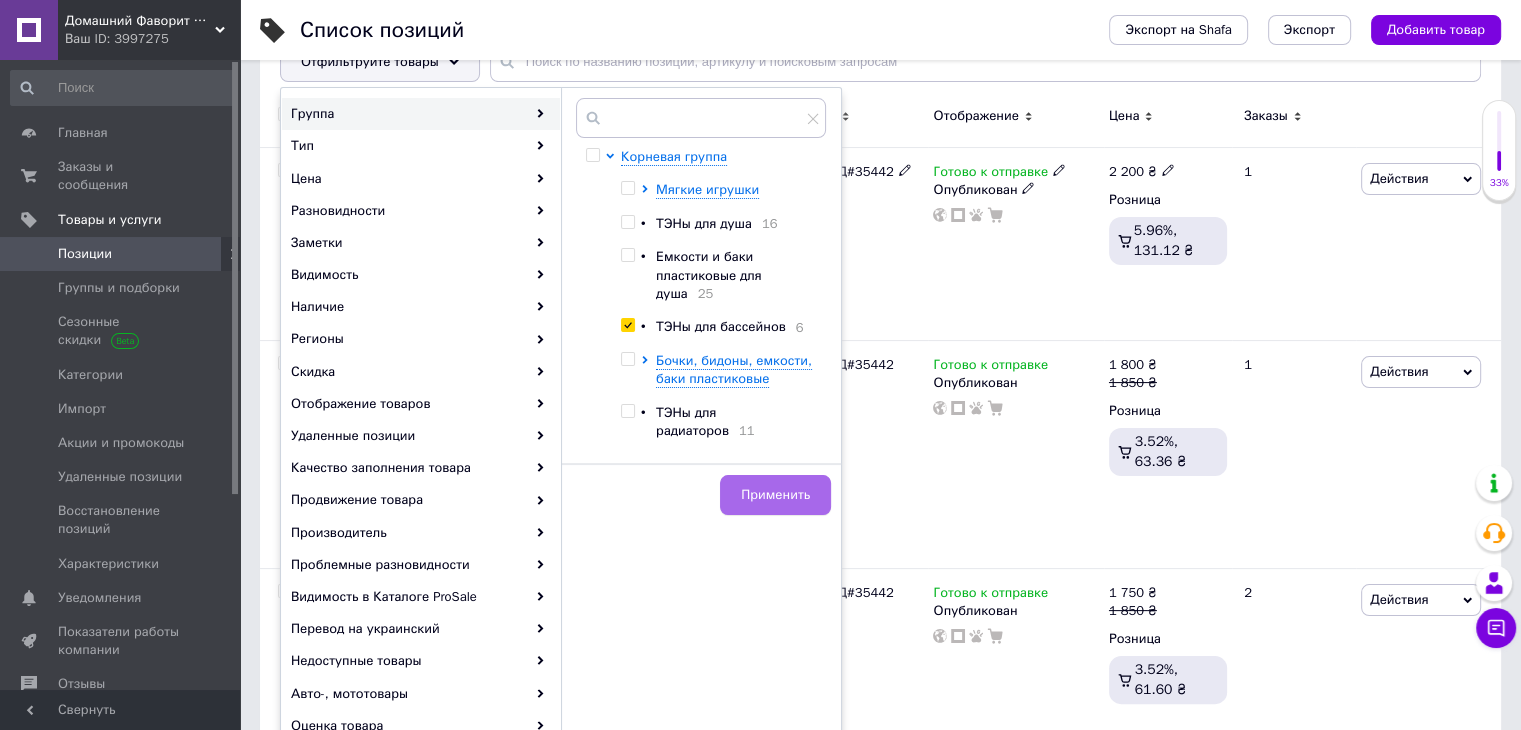 scroll, scrollTop: 300, scrollLeft: 0, axis: vertical 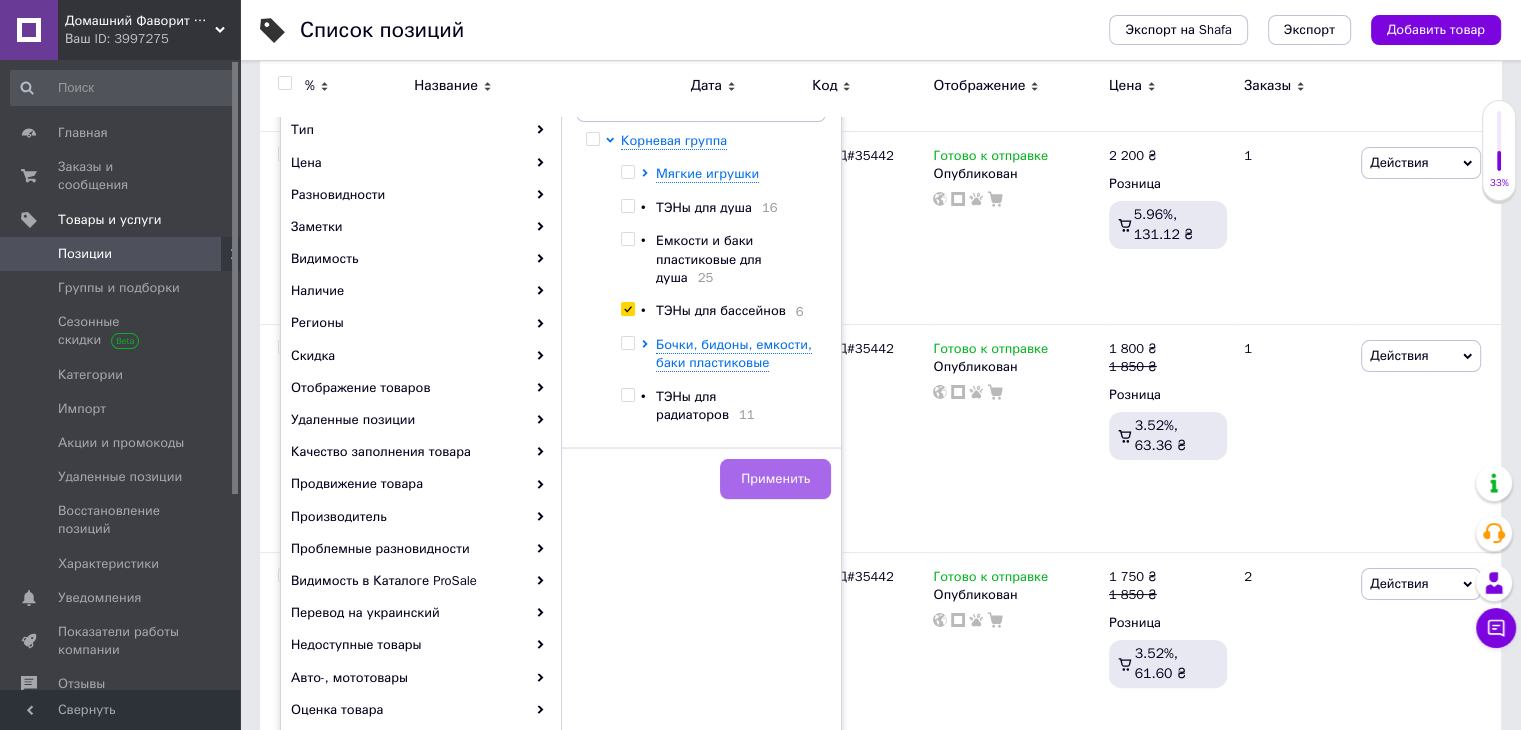 click on "Применить" at bounding box center (775, 479) 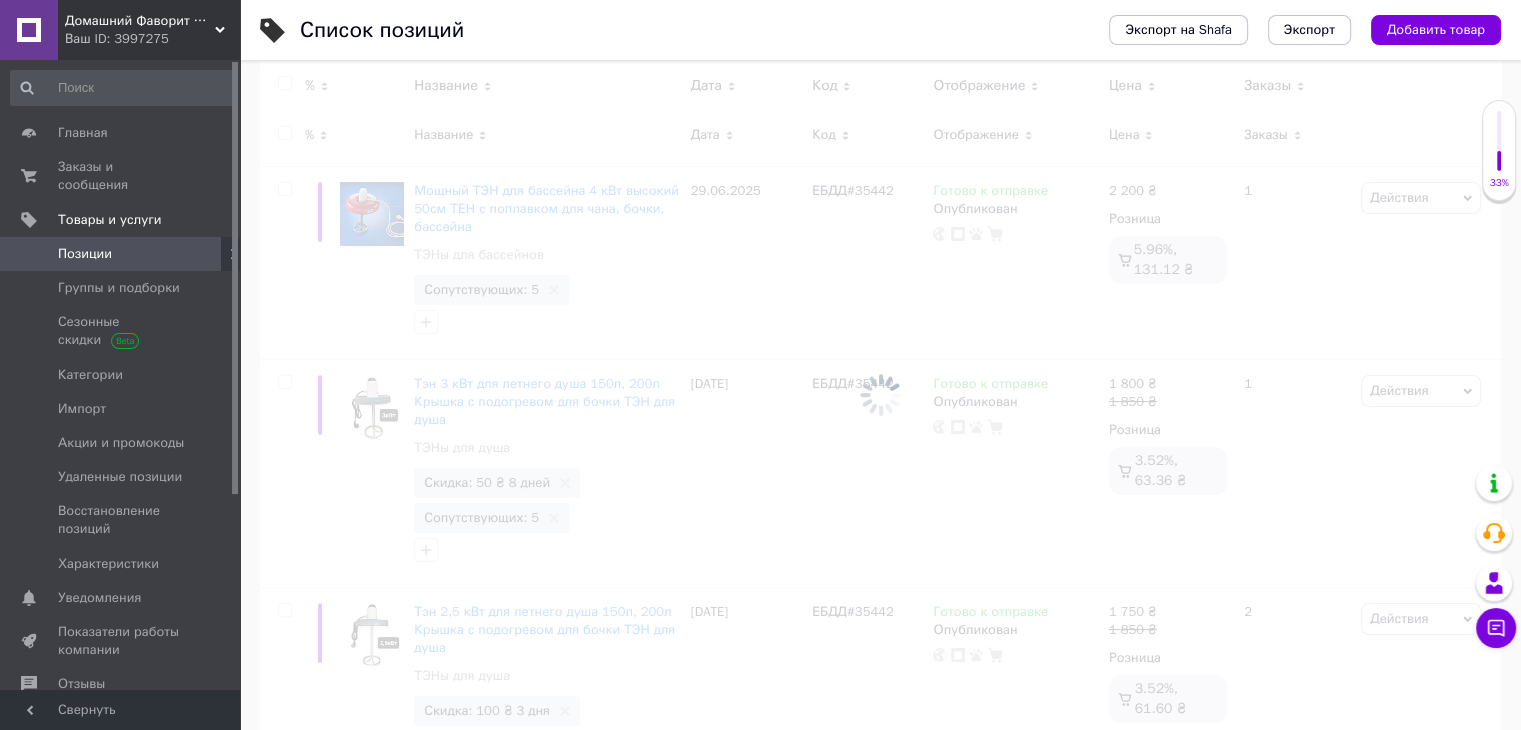 scroll, scrollTop: 0, scrollLeft: 101, axis: horizontal 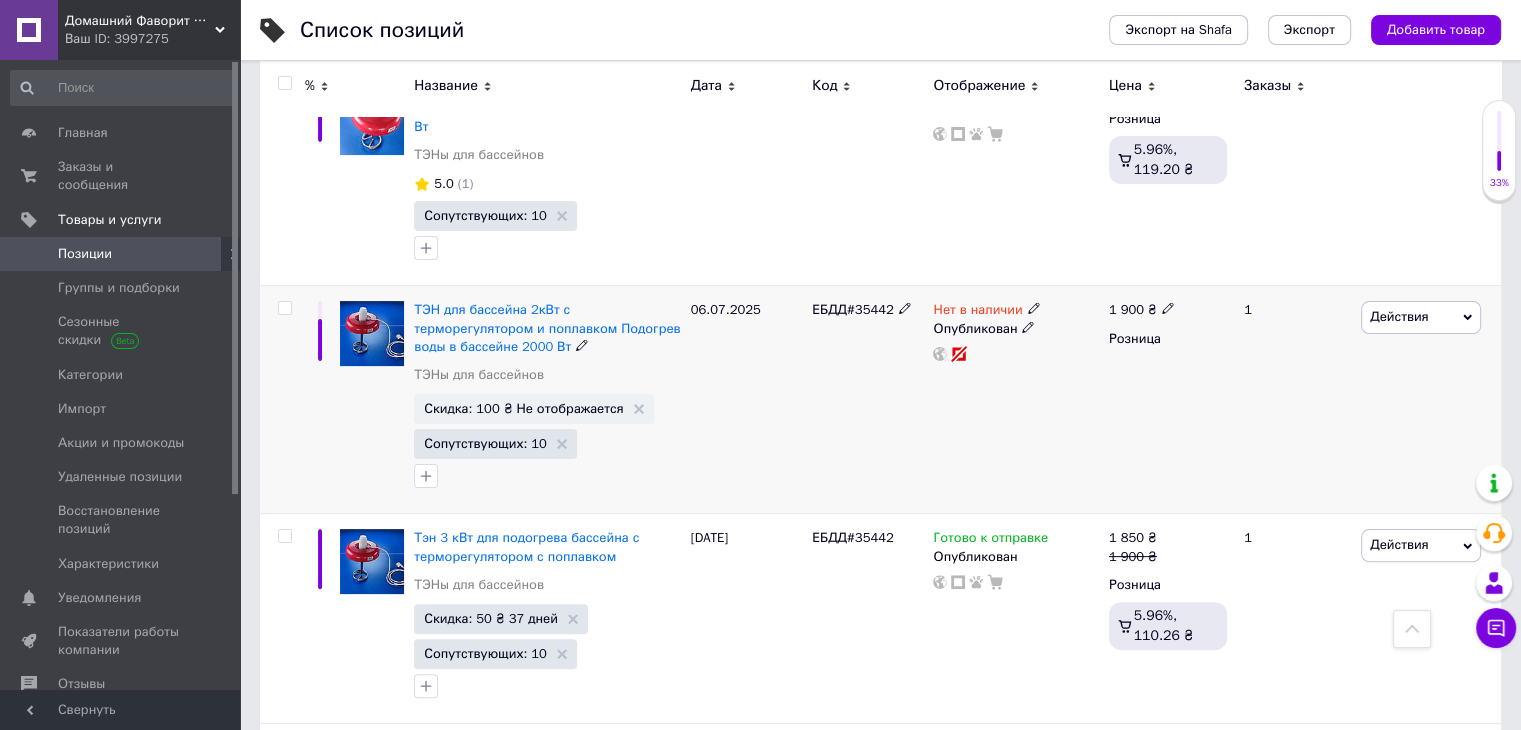 click 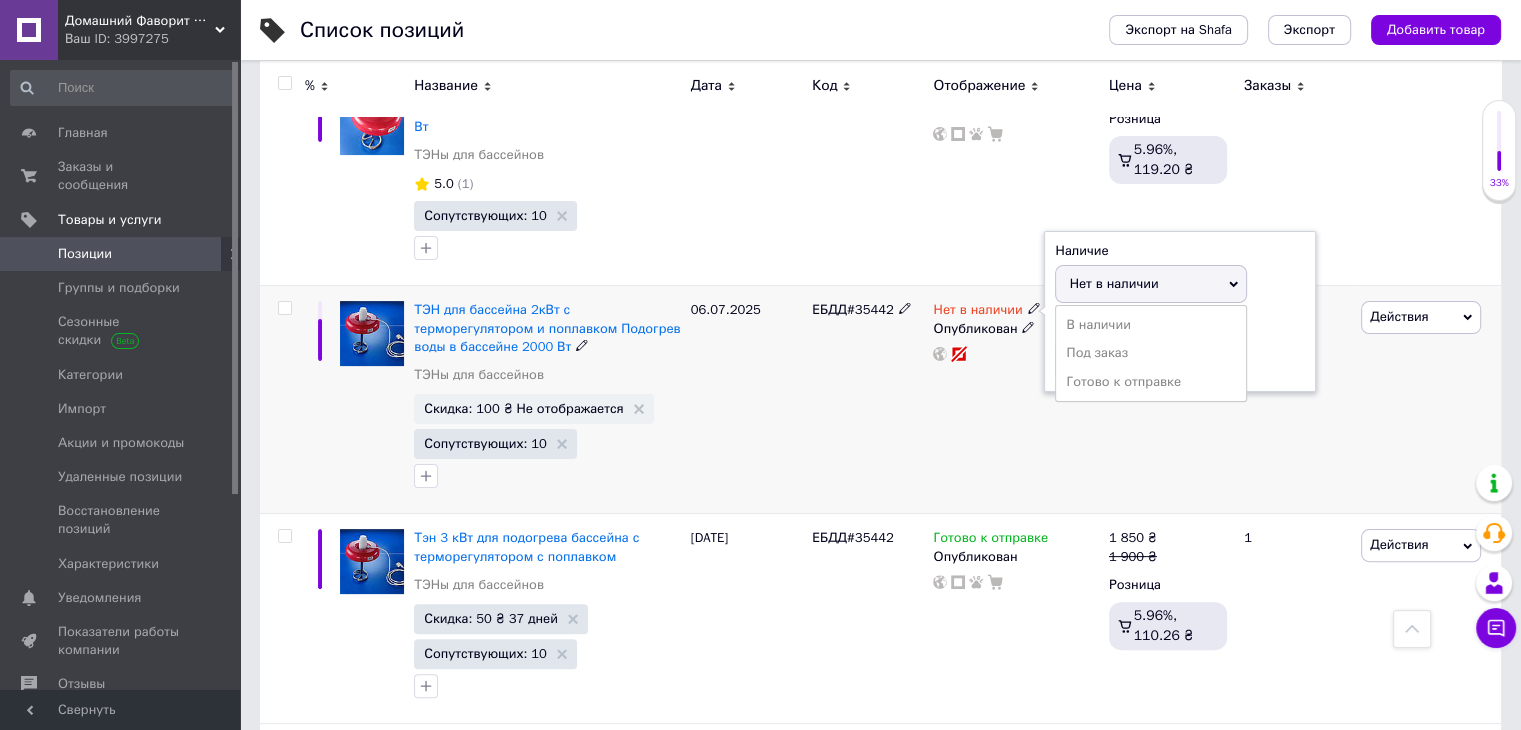 click on "Готово к отправке" at bounding box center (1151, 382) 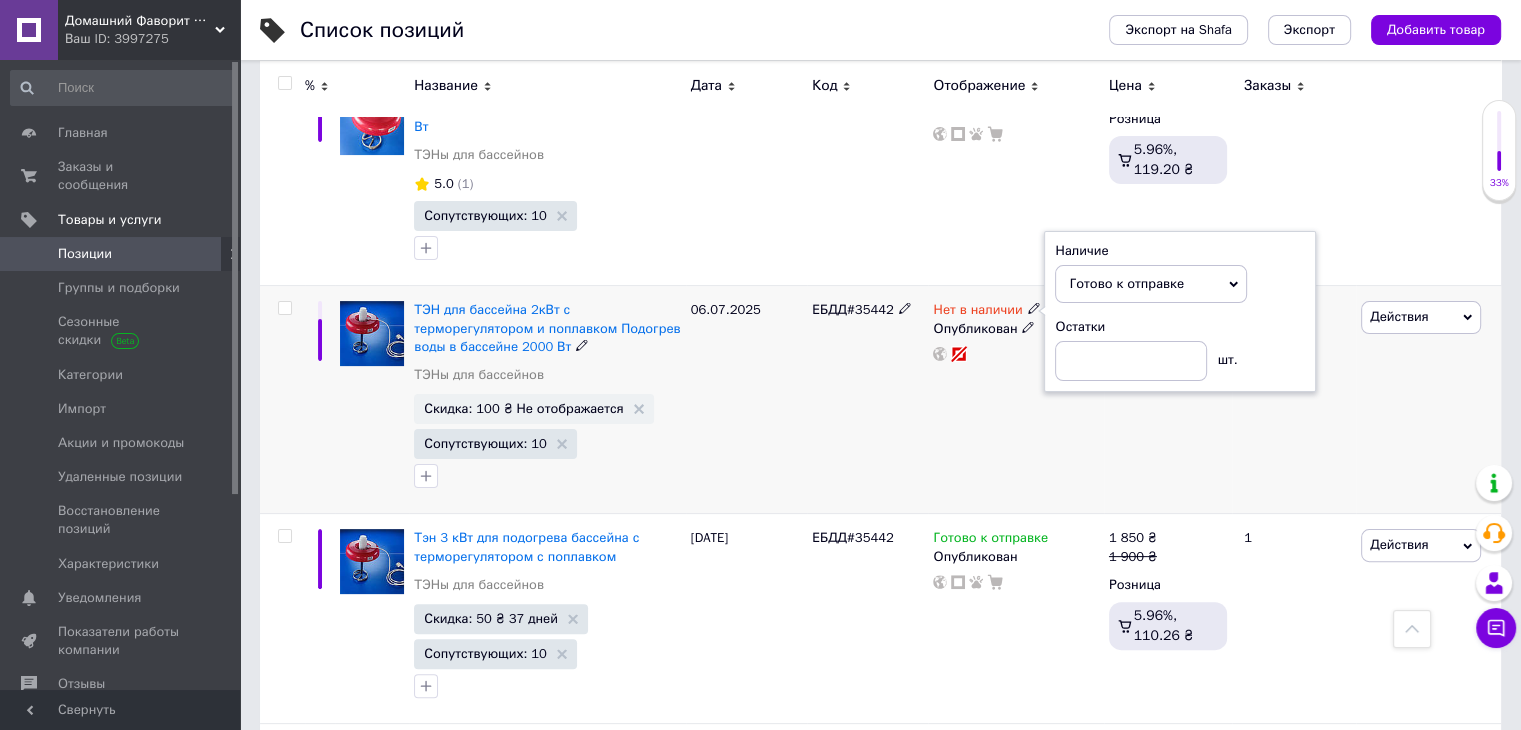 drag, startPoint x: 946, startPoint y: 413, endPoint x: 666, endPoint y: 432, distance: 280.6439 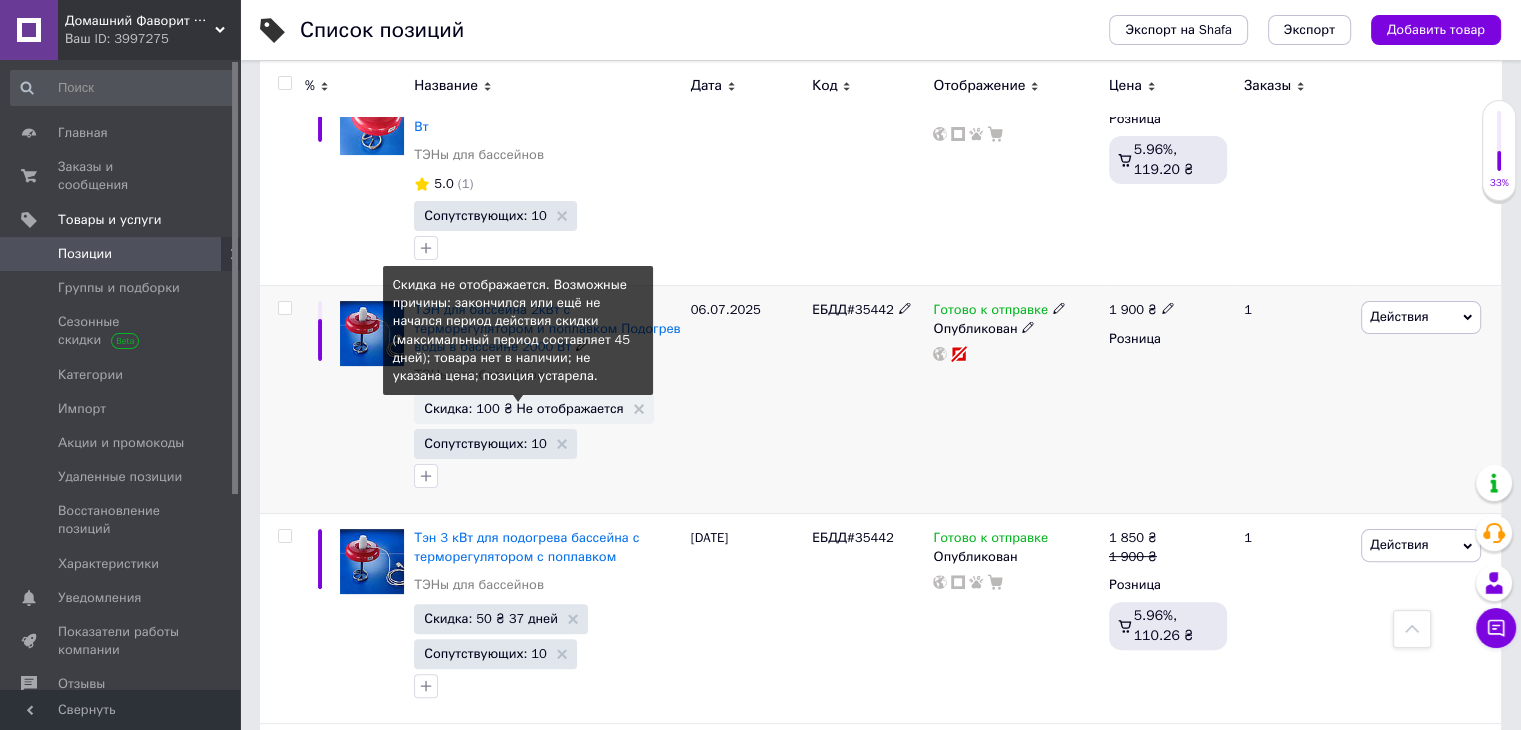 click on "Скидка: 100 ₴ Не отображается" at bounding box center (523, 408) 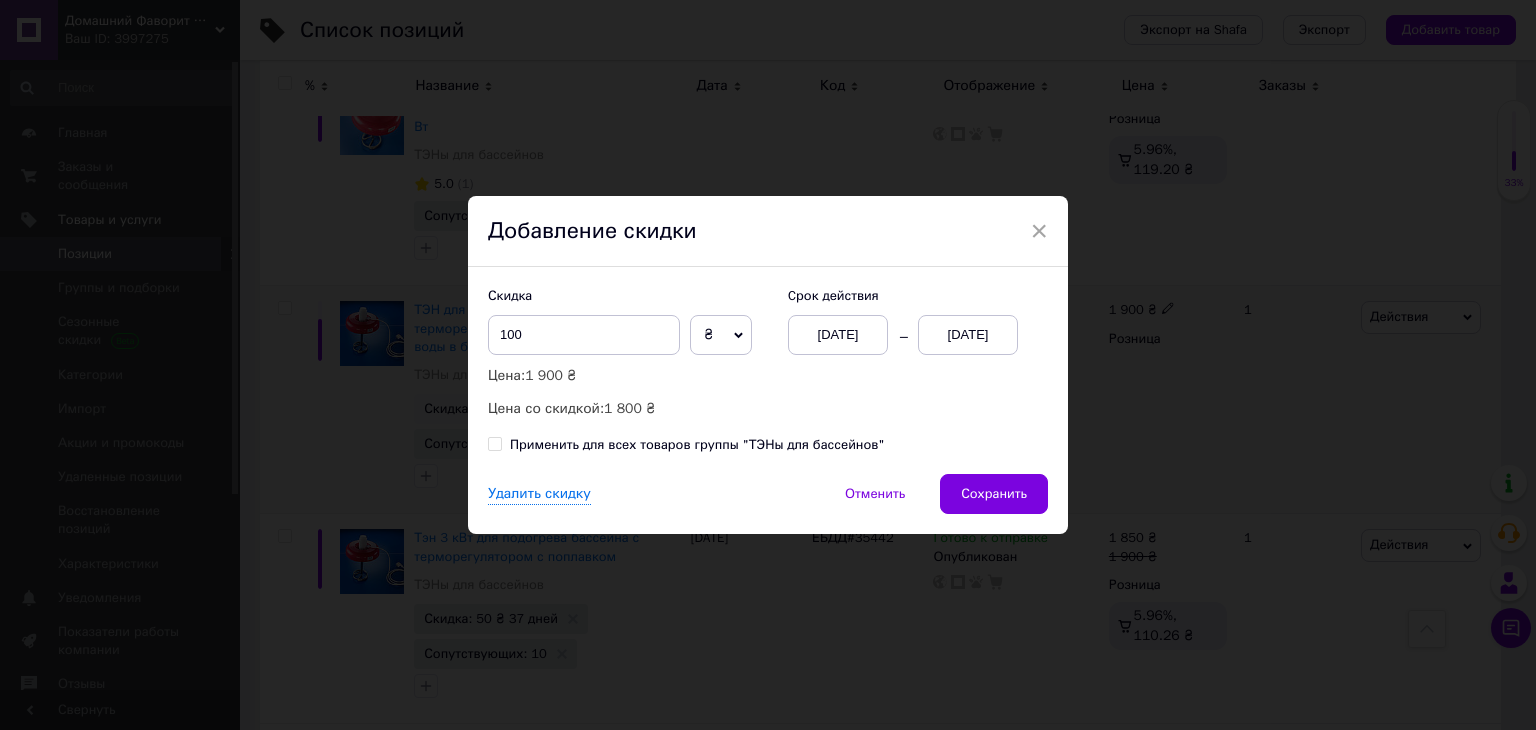 click on "[DATE]" at bounding box center [968, 335] 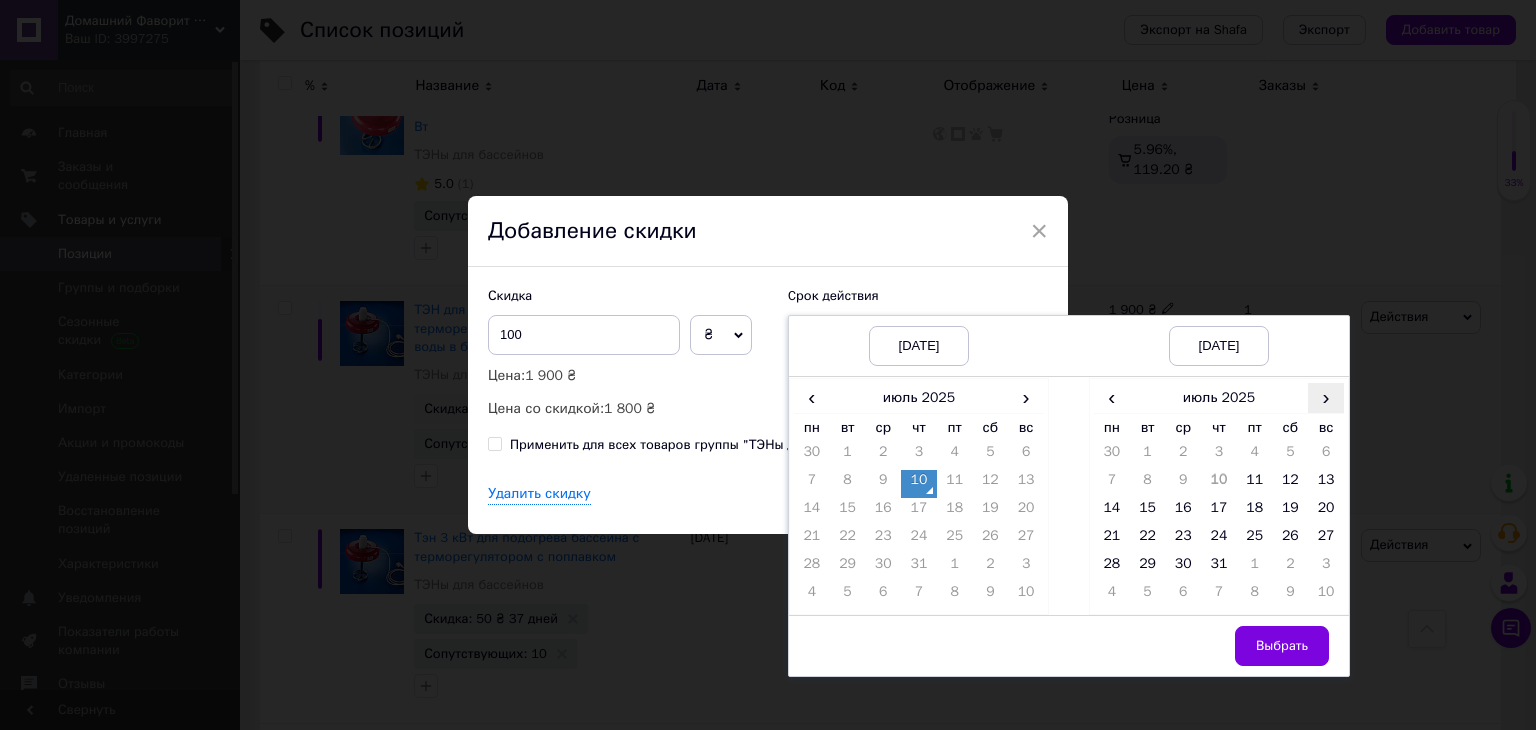 click on "›" at bounding box center (1326, 397) 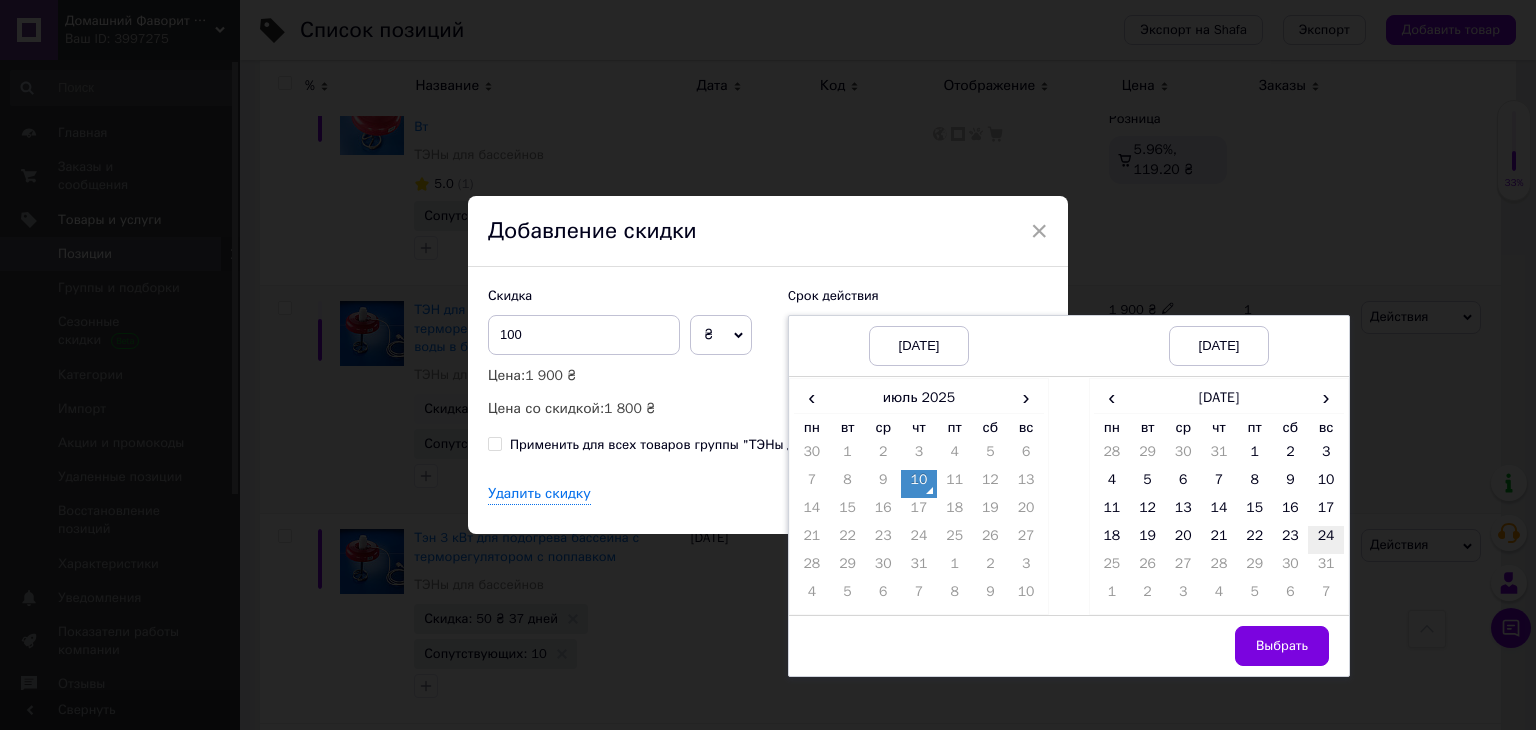 click on "24" at bounding box center (1326, 540) 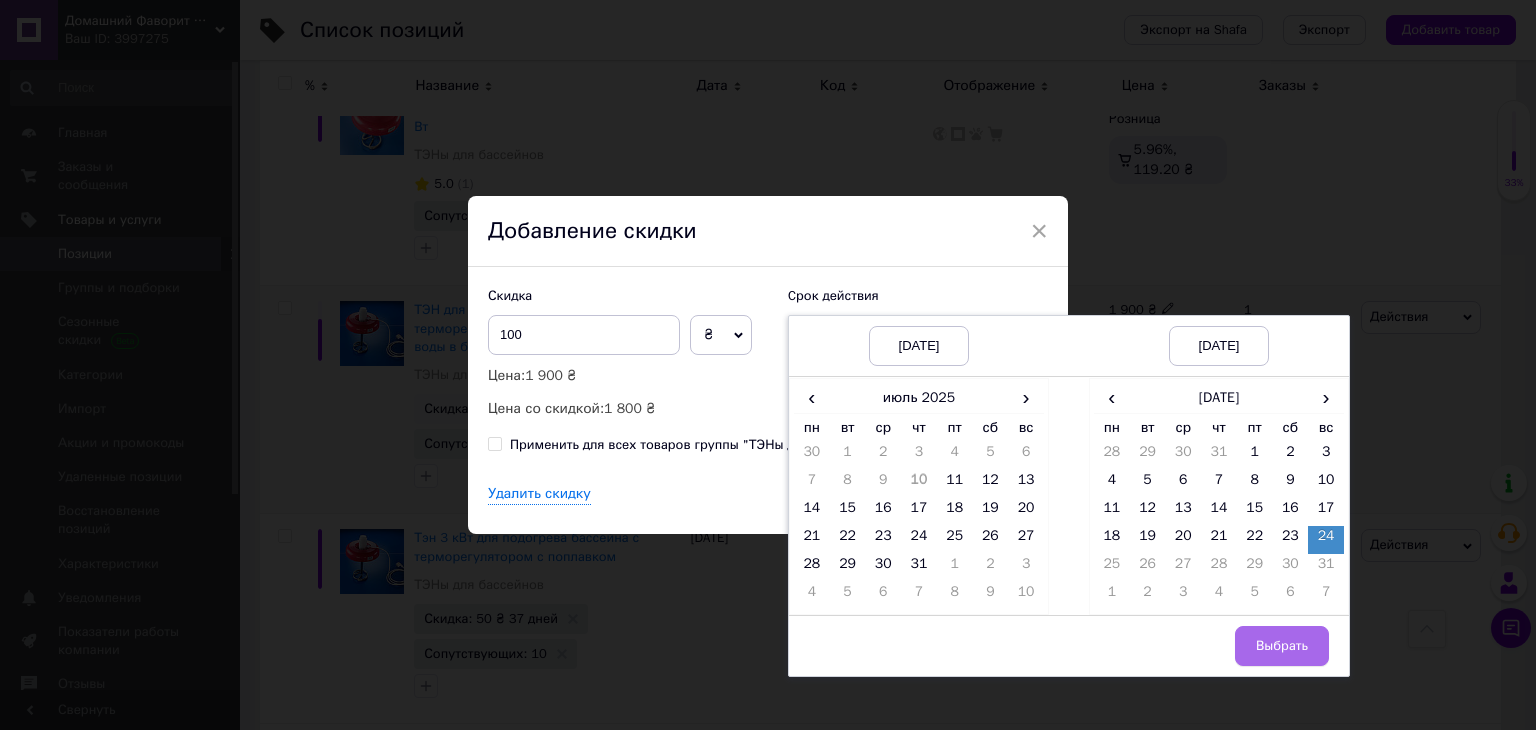 click on "Выбрать" at bounding box center (1282, 646) 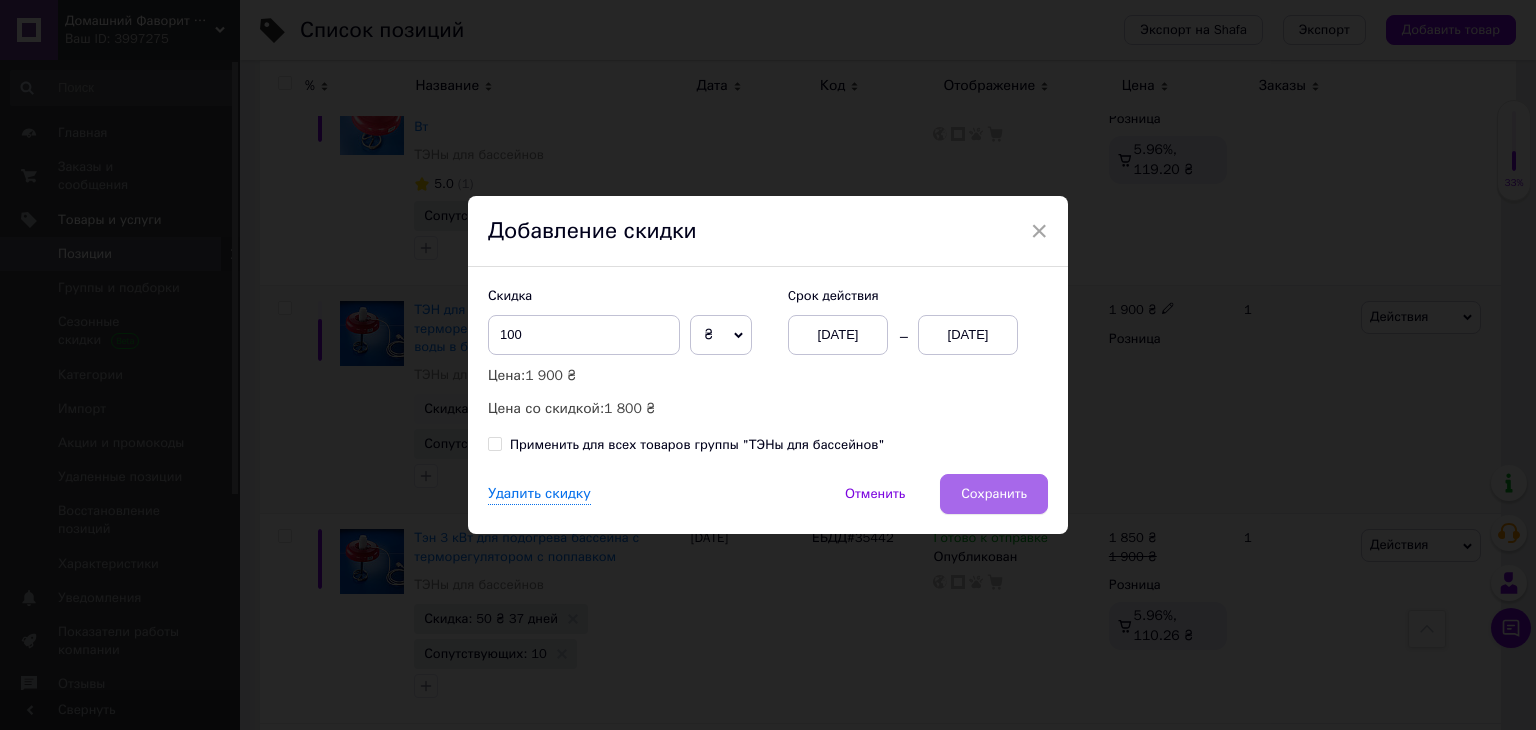 click on "Сохранить" at bounding box center (994, 494) 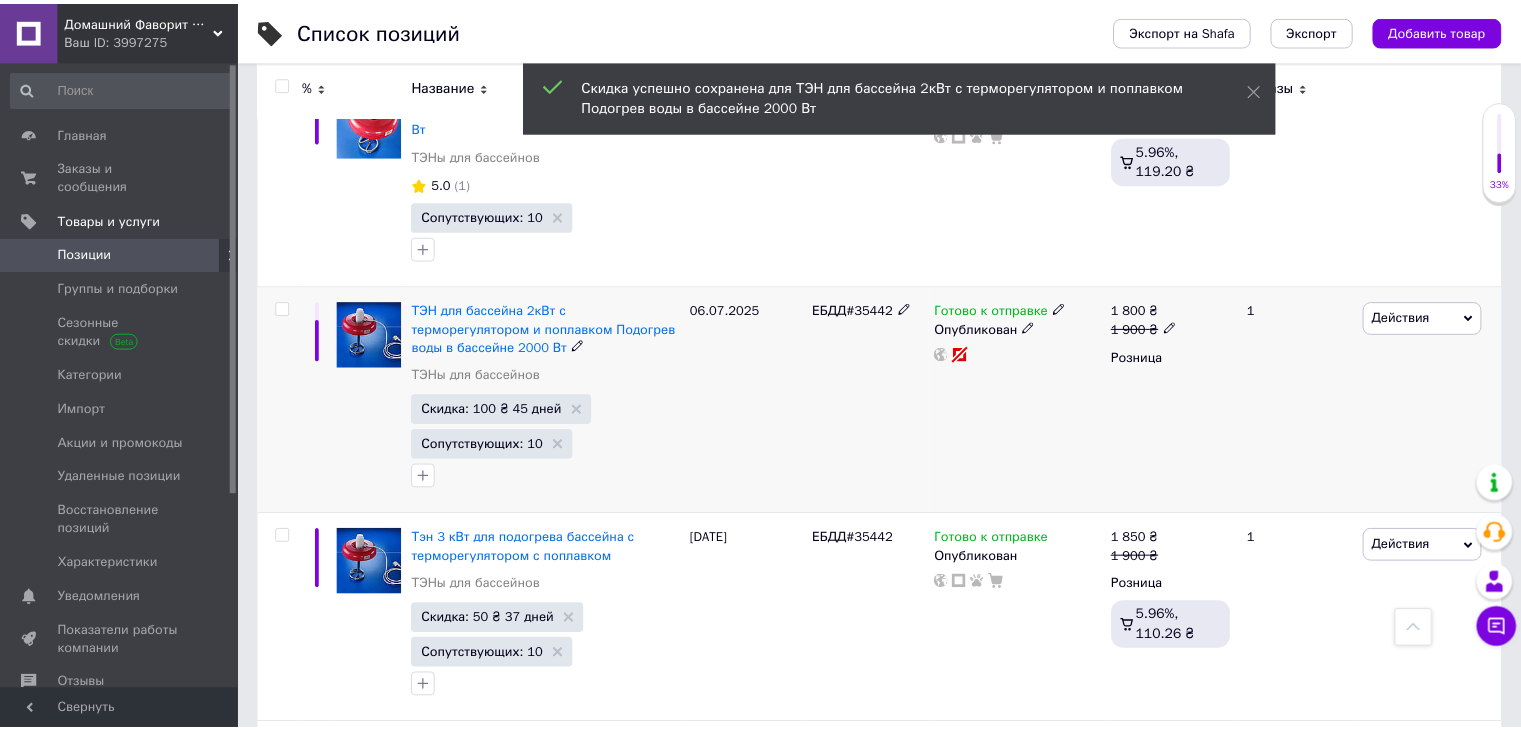 scroll, scrollTop: 0, scrollLeft: 101, axis: horizontal 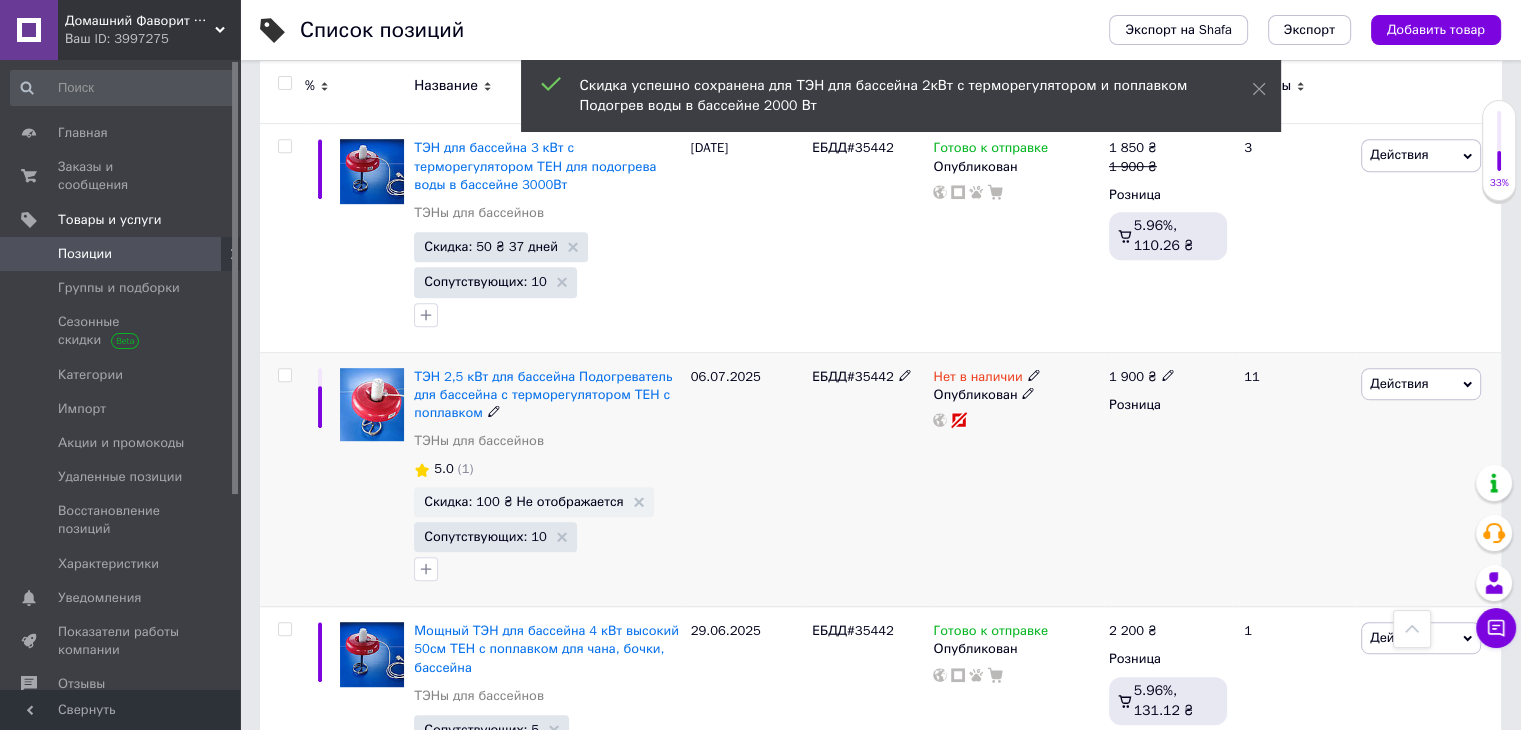 click at bounding box center [1034, 374] 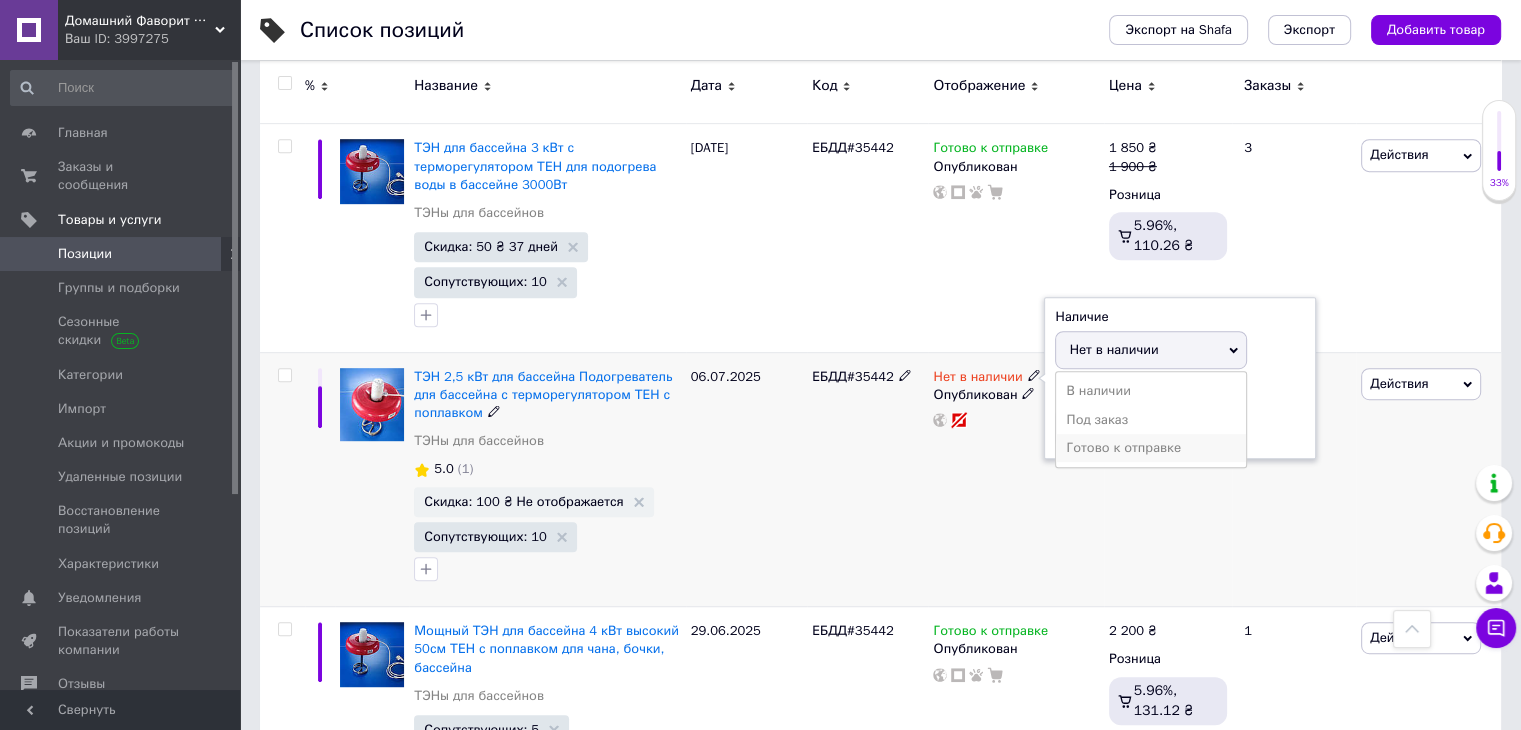 click on "Готово к отправке" at bounding box center (1151, 448) 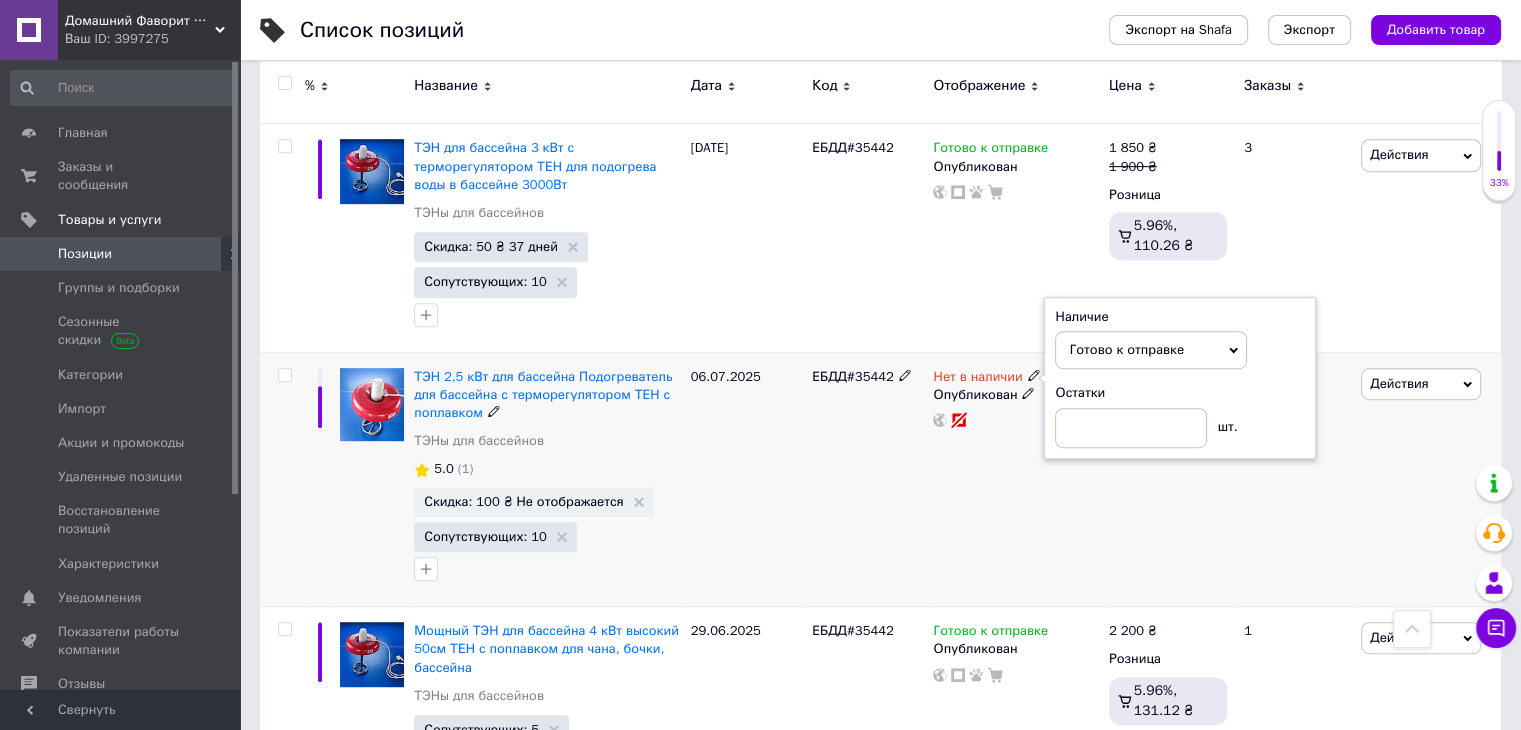 click on "Нет в наличии Наличие Готово к отправке В наличии Нет в наличии Под заказ Остатки шт. Опубликован" at bounding box center [1015, 479] 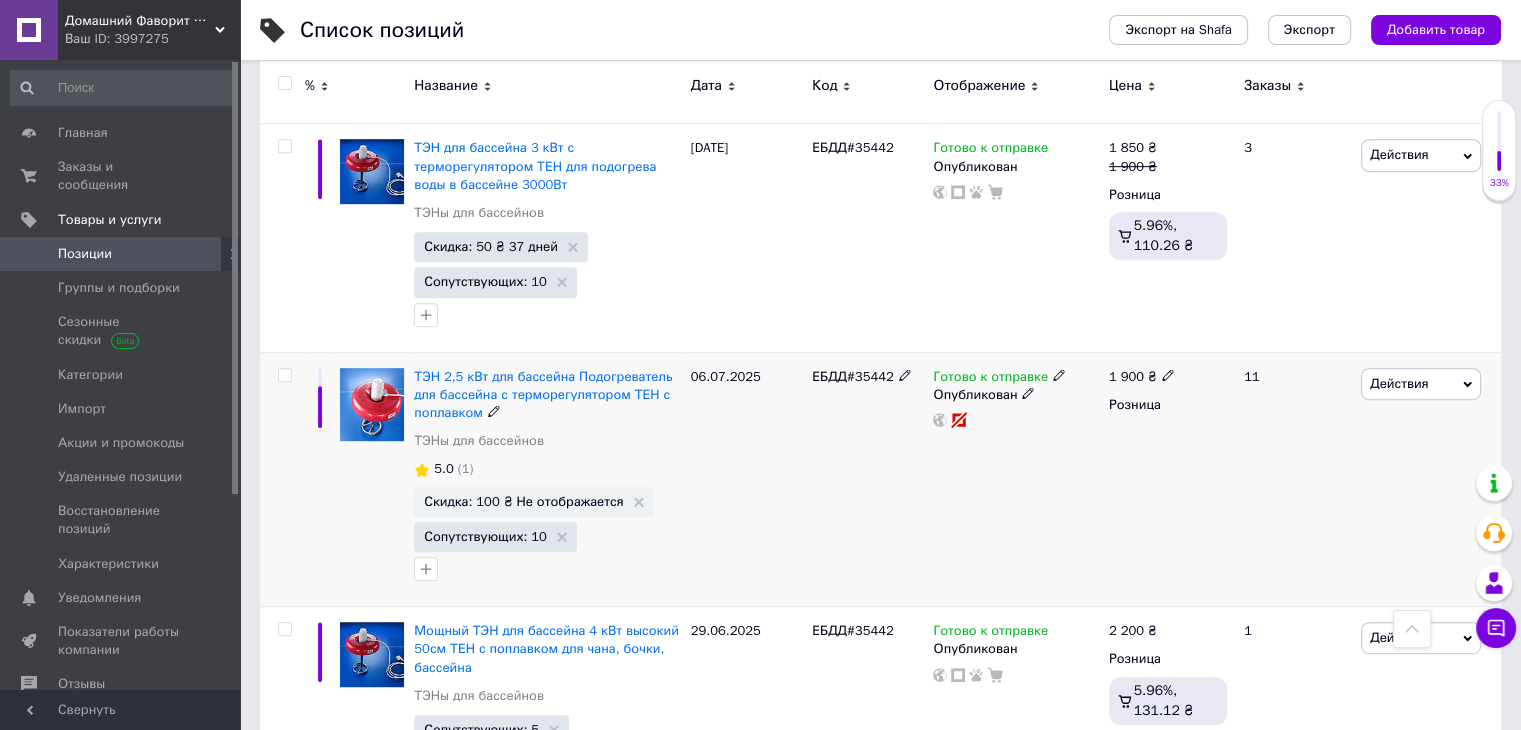click on "Скидка: 100 ₴ Не отображается" at bounding box center [533, 502] 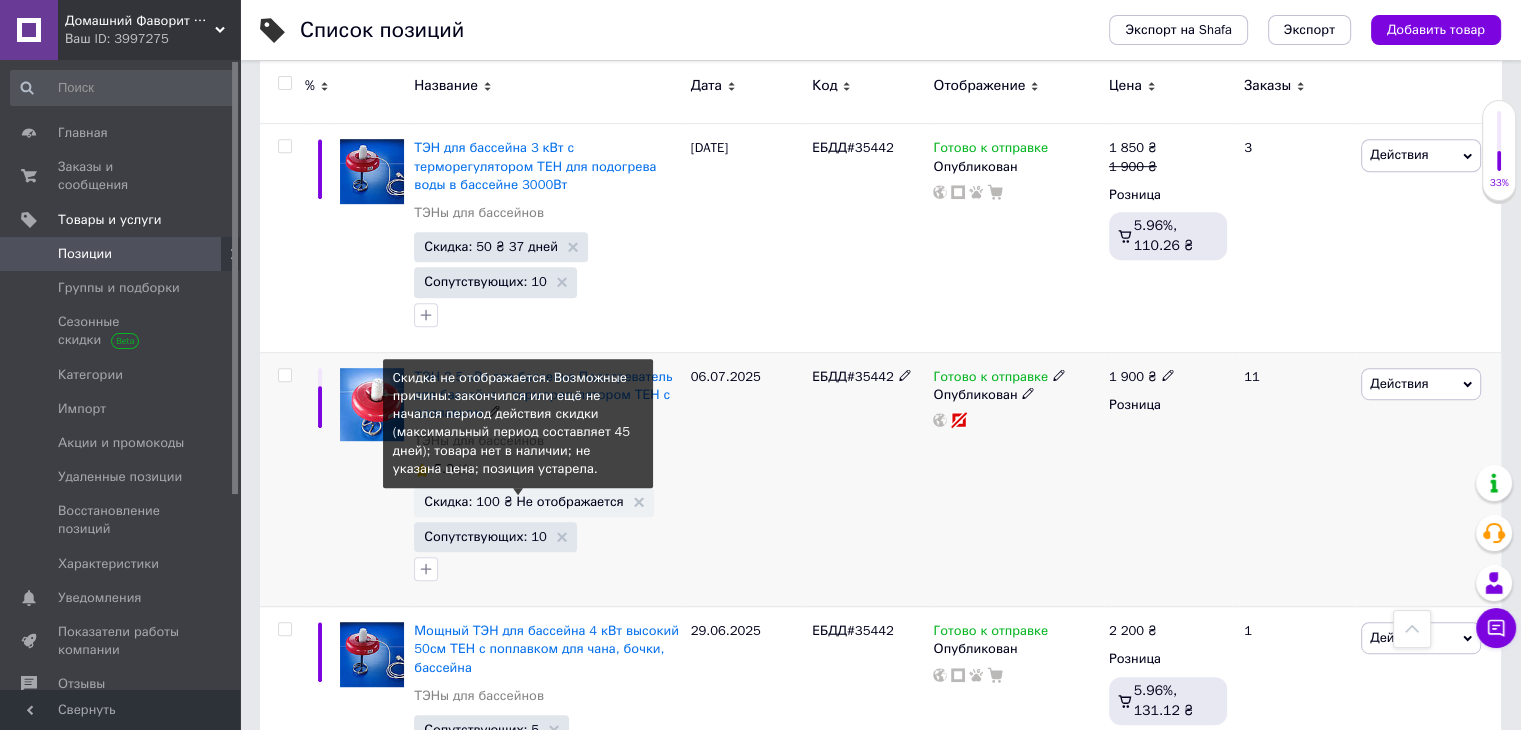 click on "Скидка: 100 ₴ Не отображается" at bounding box center (523, 501) 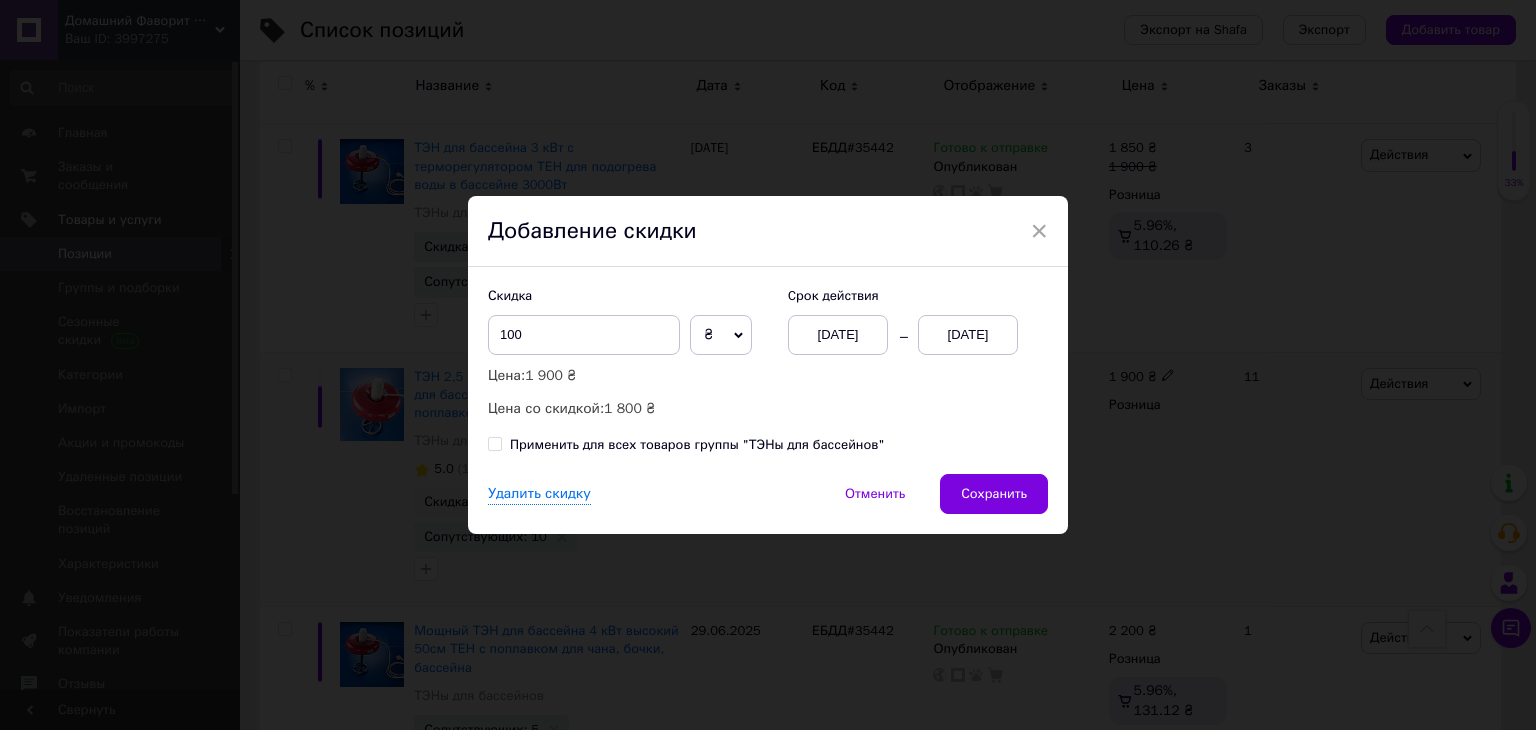 click on "[DATE]" at bounding box center [968, 335] 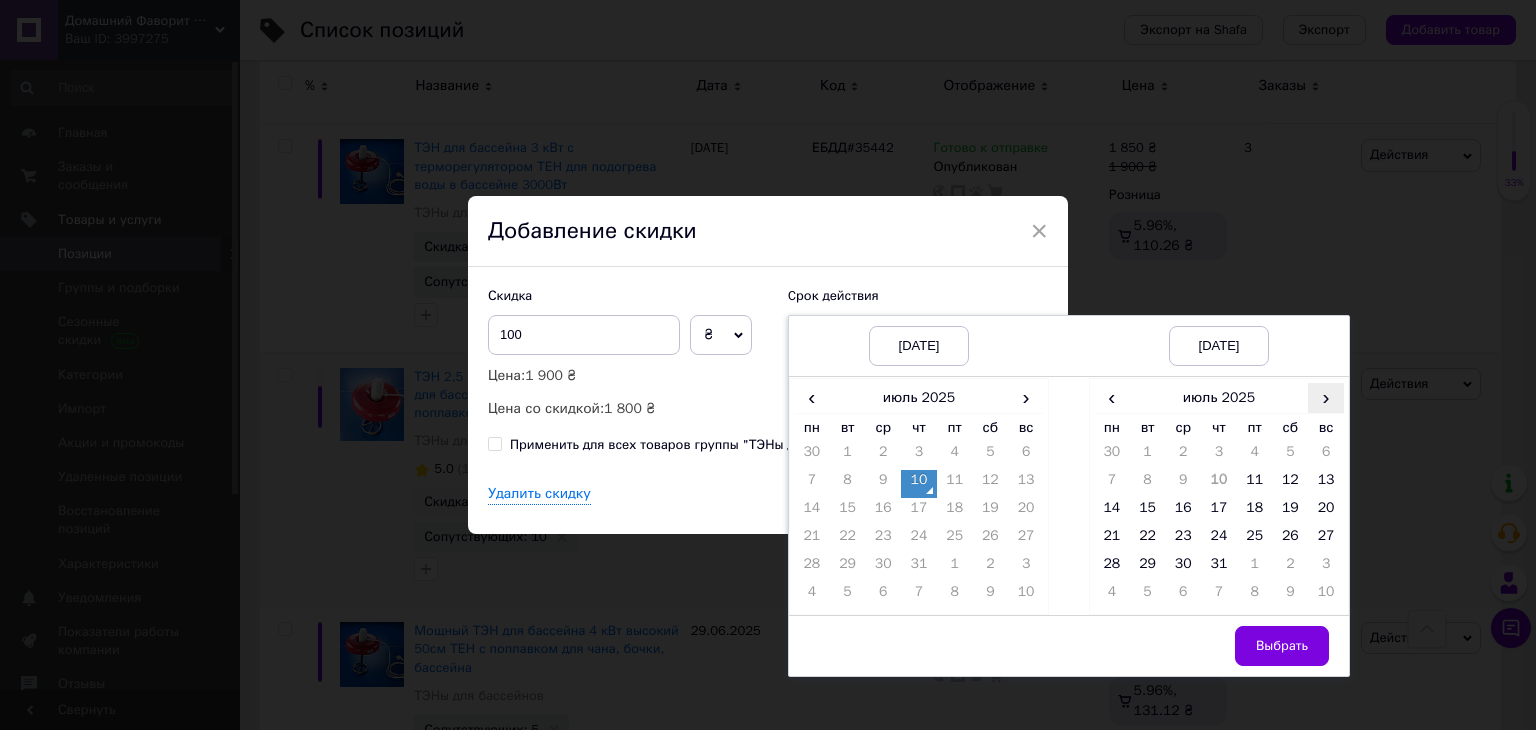 click on "›" at bounding box center (1326, 397) 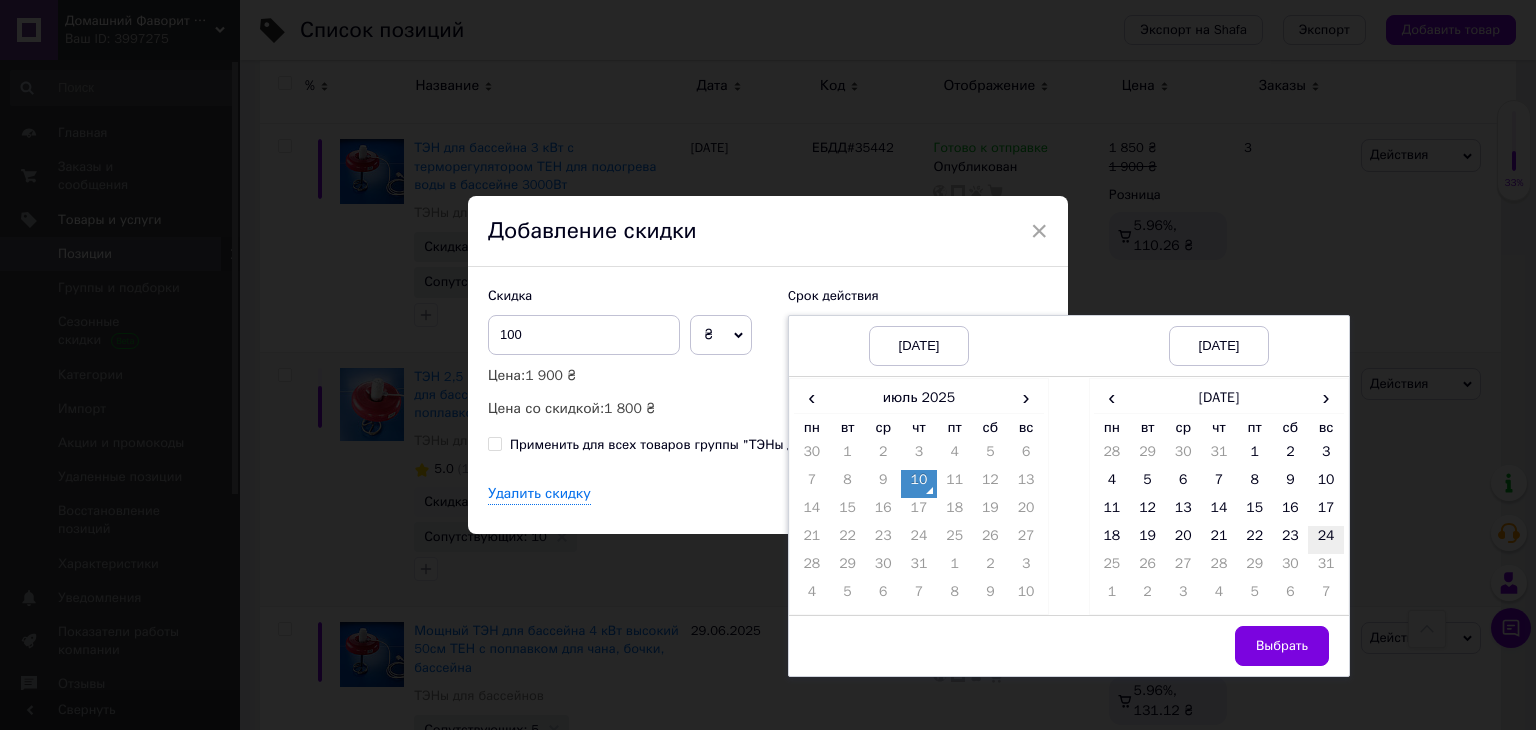 drag, startPoint x: 1320, startPoint y: 526, endPoint x: 1311, endPoint y: 558, distance: 33.24154 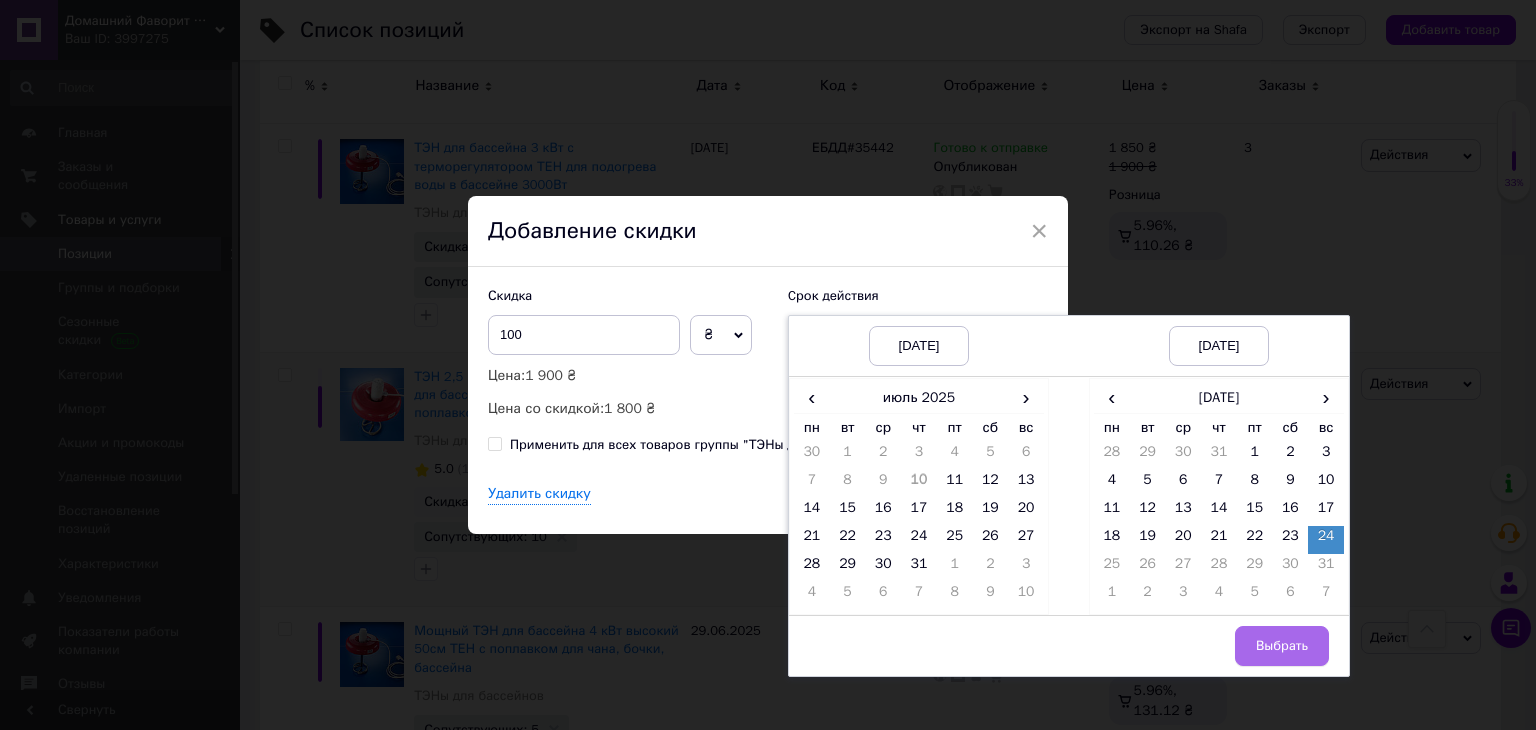 click on "Выбрать" at bounding box center [1282, 646] 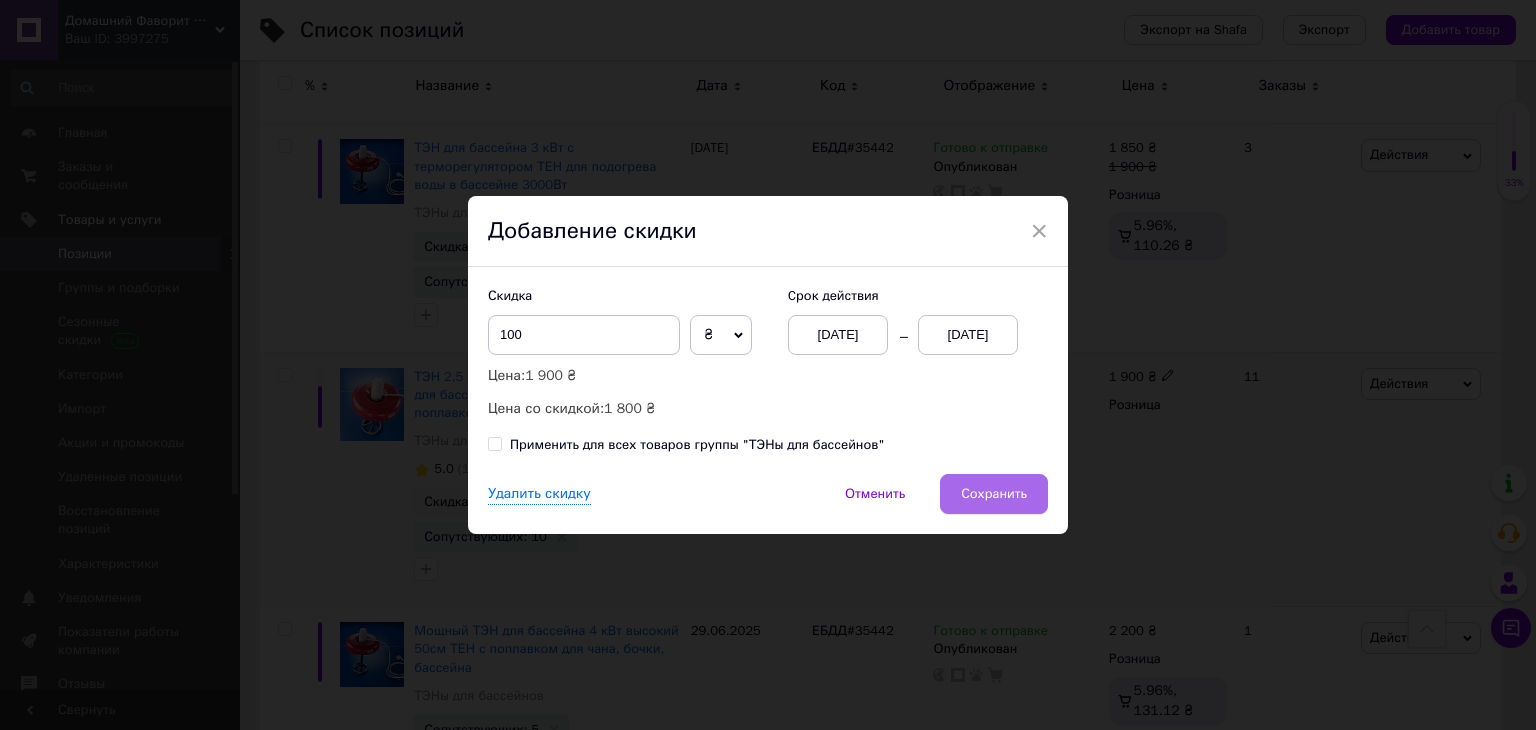 click on "Сохранить" at bounding box center [994, 494] 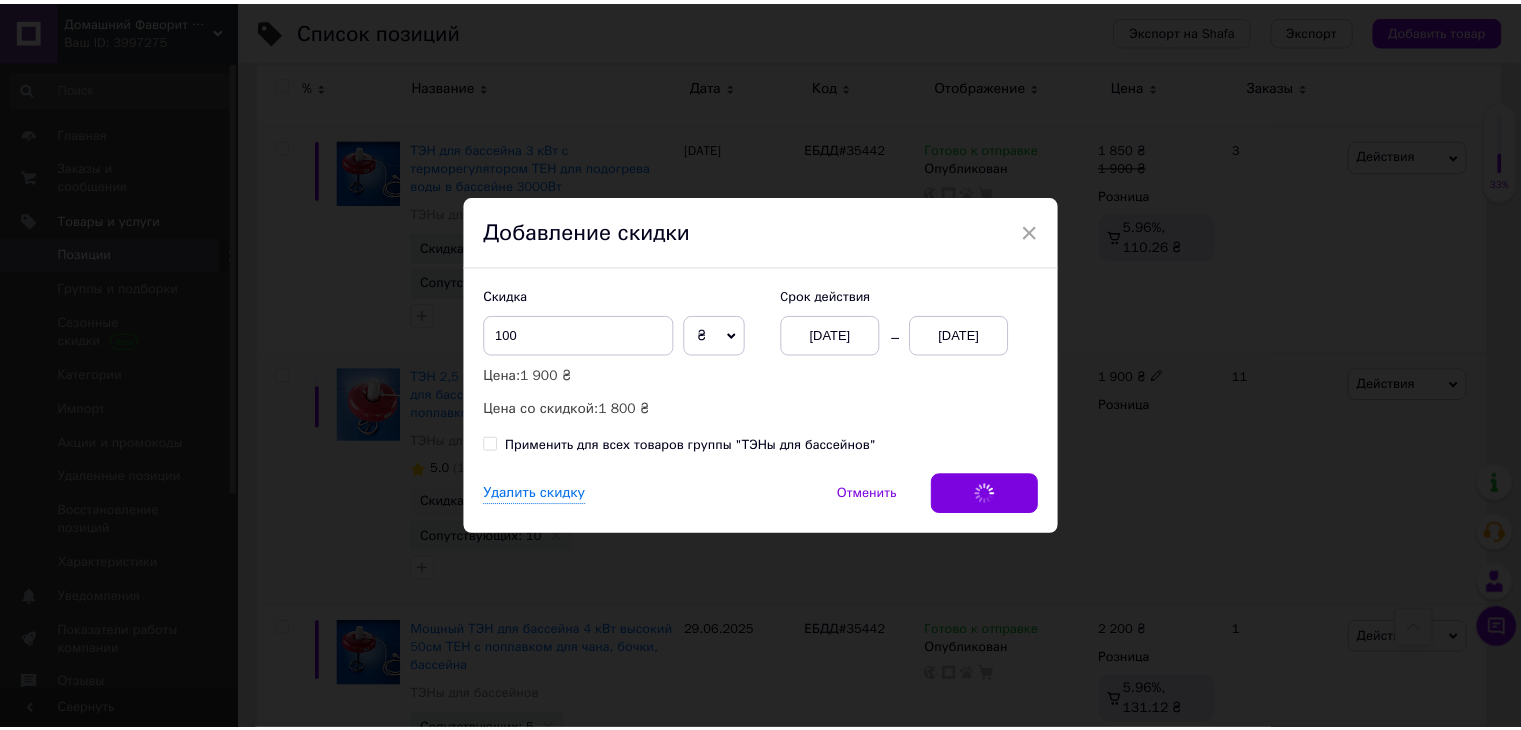 scroll, scrollTop: 0, scrollLeft: 101, axis: horizontal 